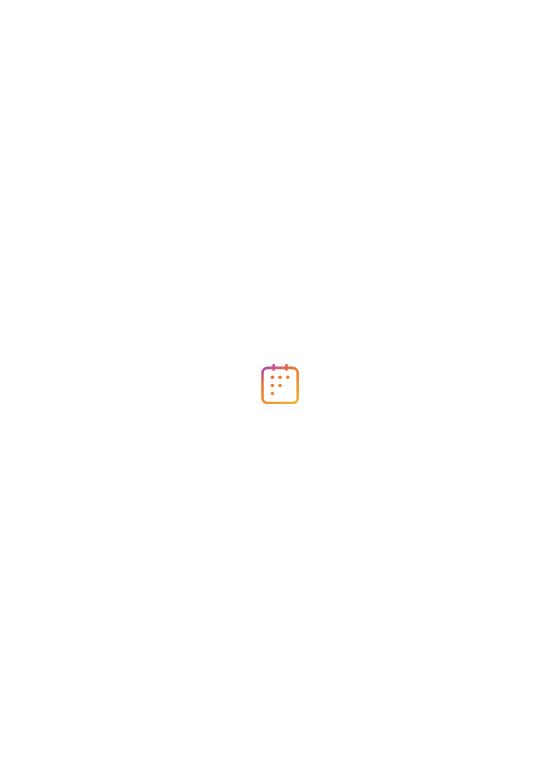 scroll, scrollTop: 0, scrollLeft: 0, axis: both 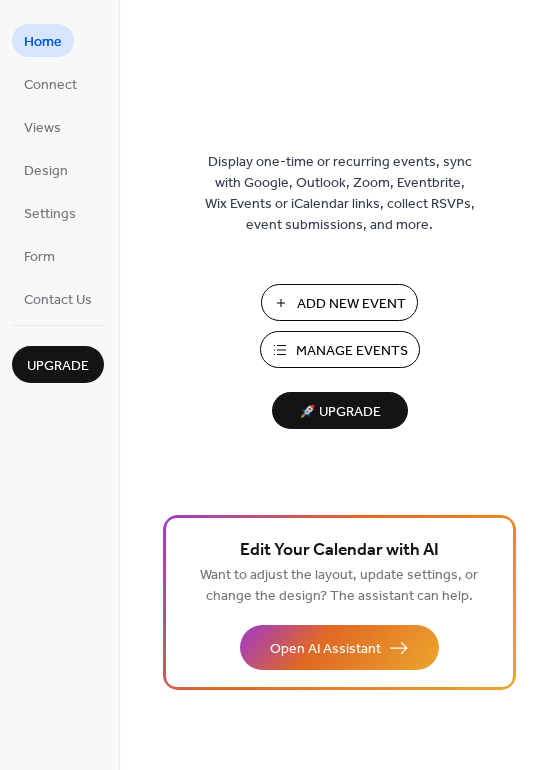 click on "Manage Events" at bounding box center [352, 351] 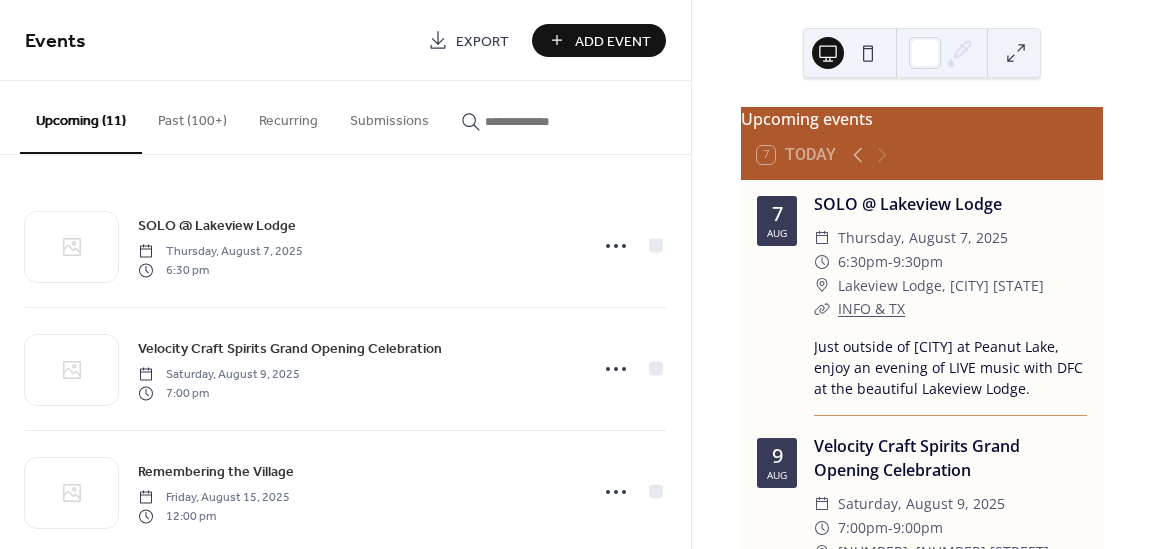 scroll, scrollTop: 0, scrollLeft: 0, axis: both 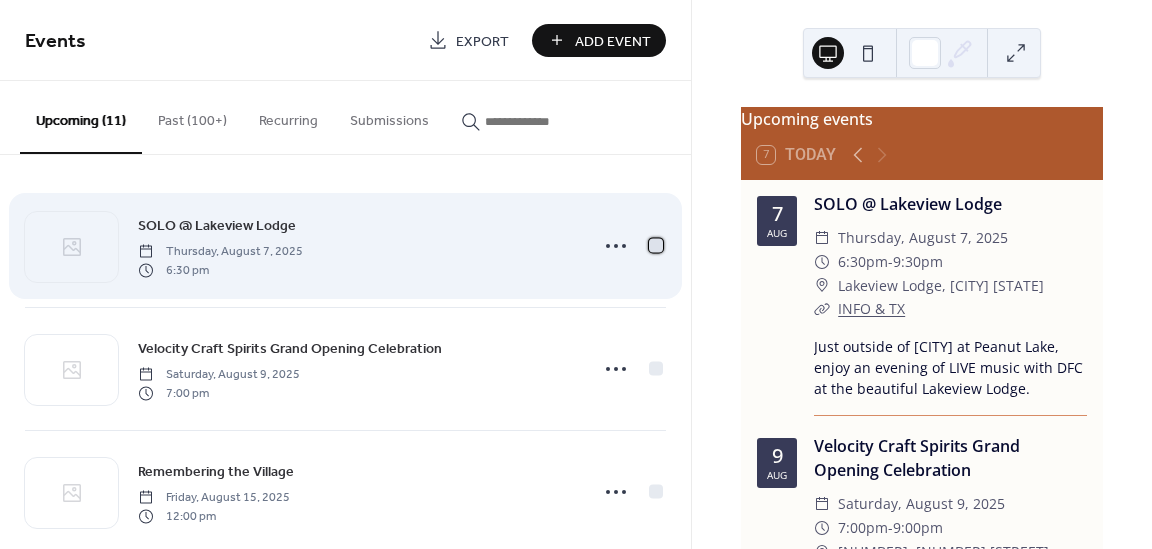 click at bounding box center [656, 245] 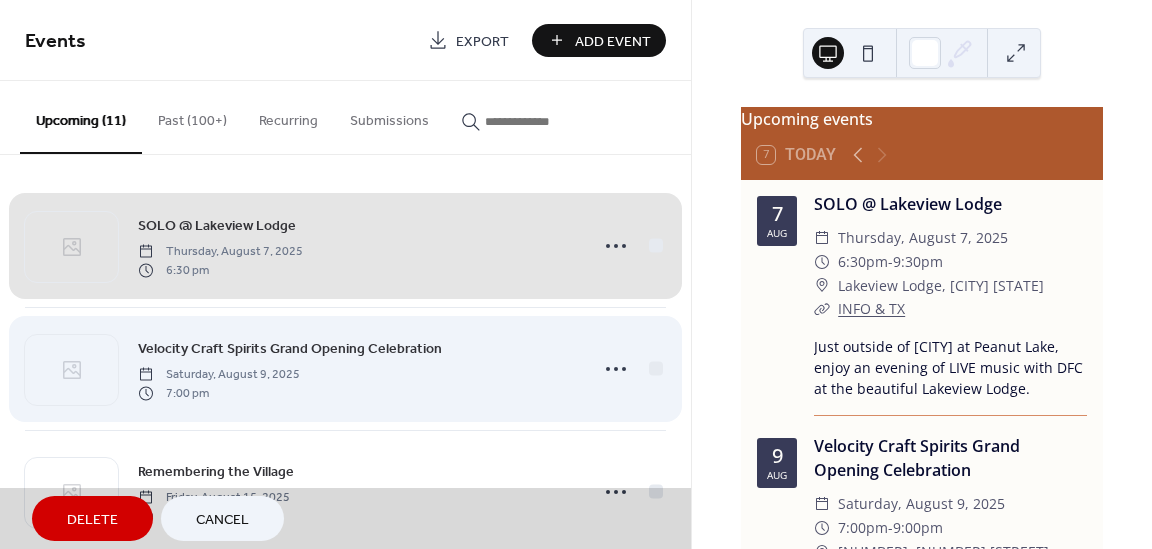click on "Velocity Craft Spirits Grand Opening Celebration Saturday, August 9, 2025 7:00 pm" at bounding box center [345, 368] 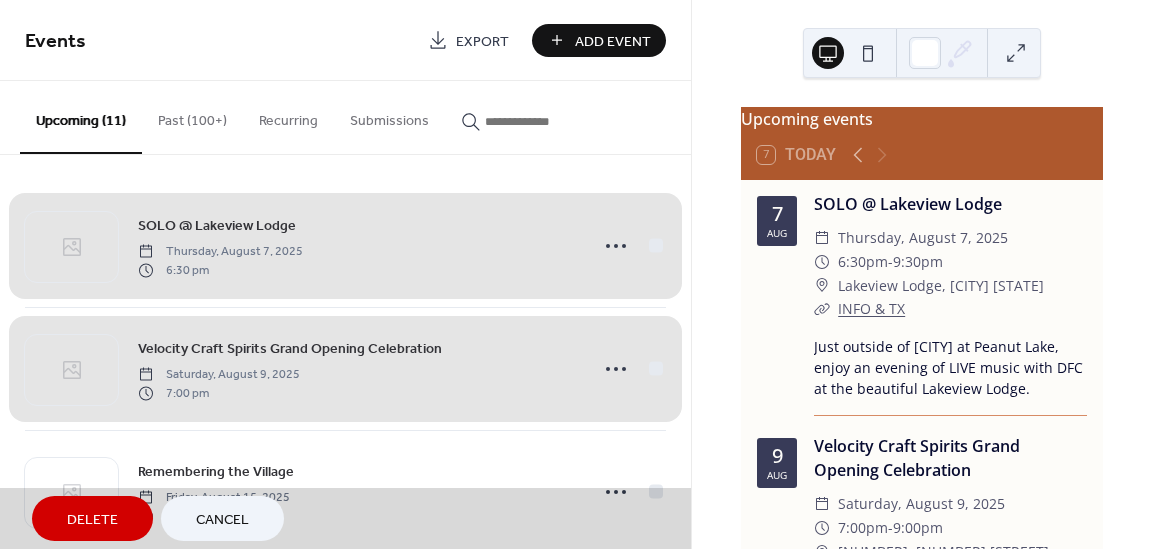 click on "Delete" at bounding box center (92, 518) 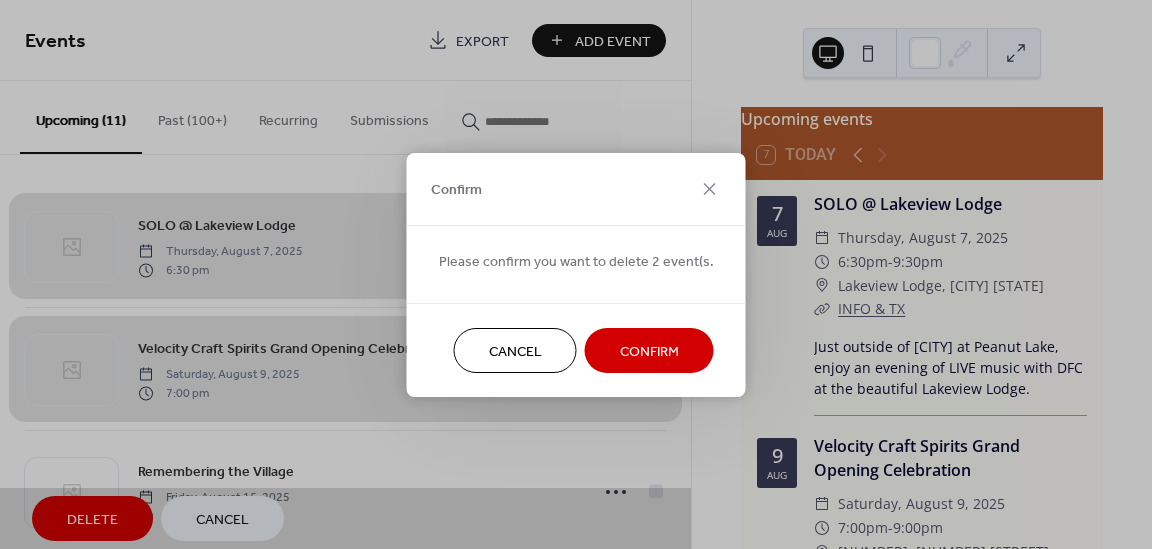 click on "Confirm" at bounding box center (649, 351) 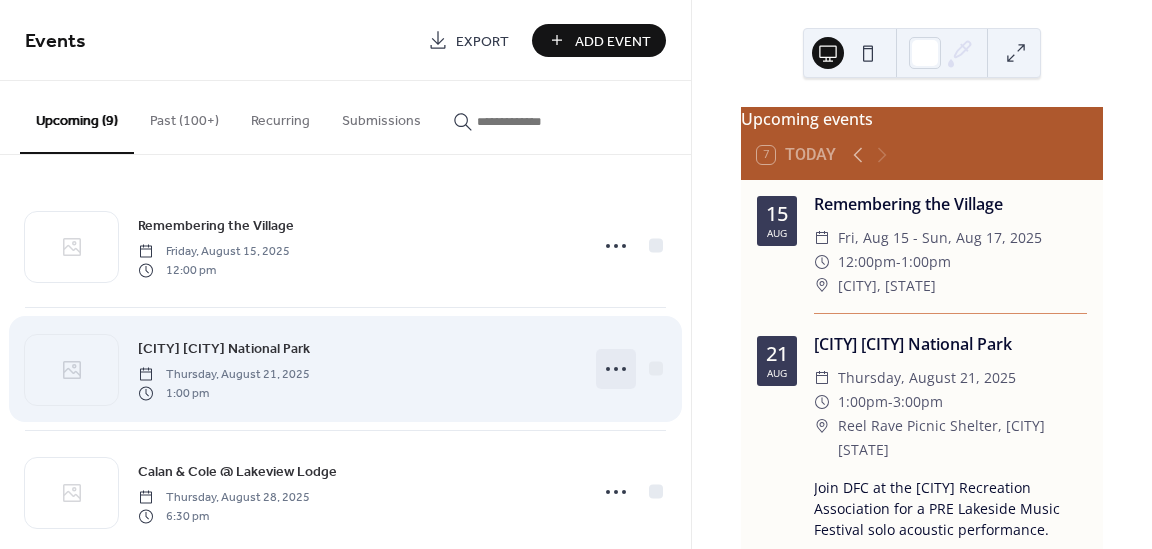 click 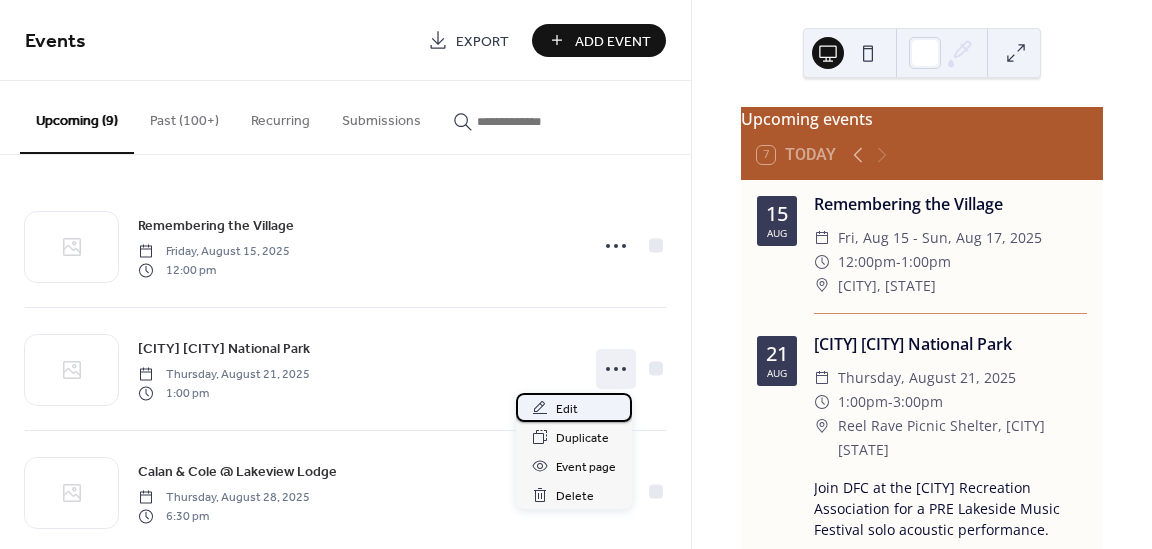 click on "Edit" at bounding box center (567, 409) 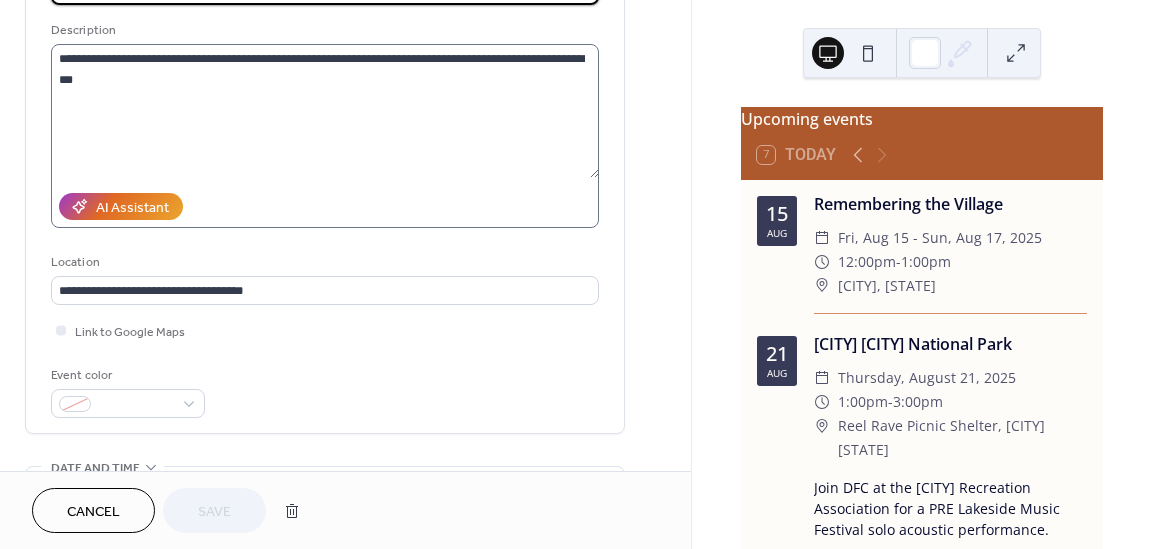 scroll, scrollTop: 211, scrollLeft: 0, axis: vertical 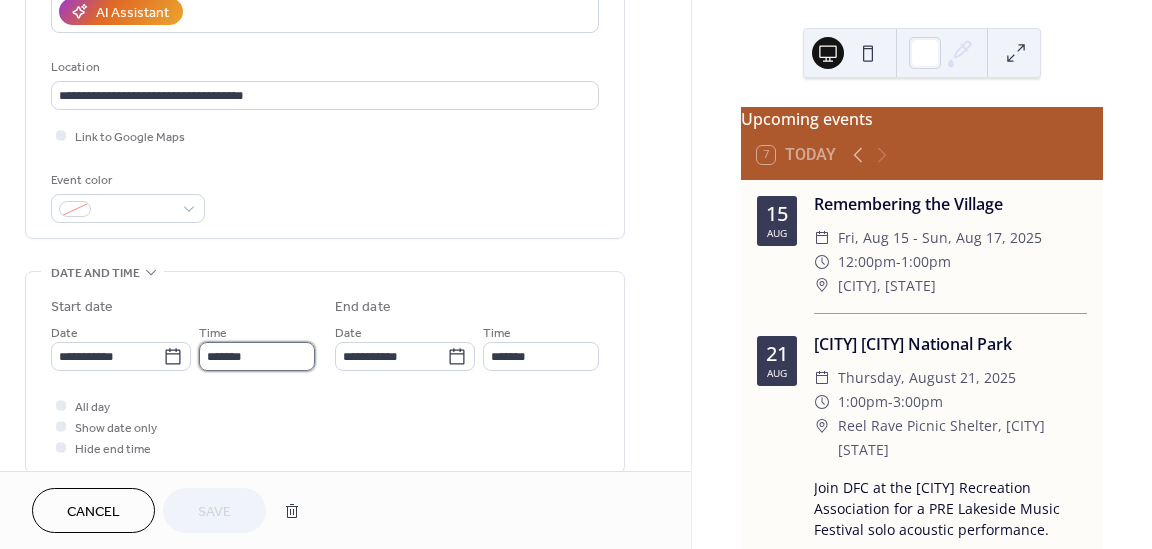 click on "*******" at bounding box center [257, 356] 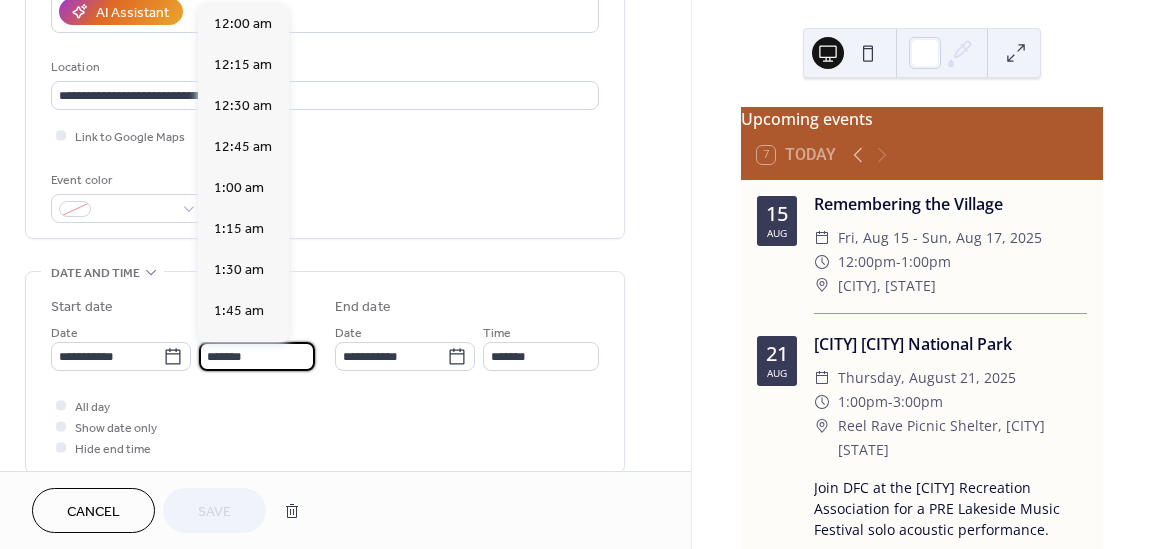 scroll, scrollTop: 2106, scrollLeft: 0, axis: vertical 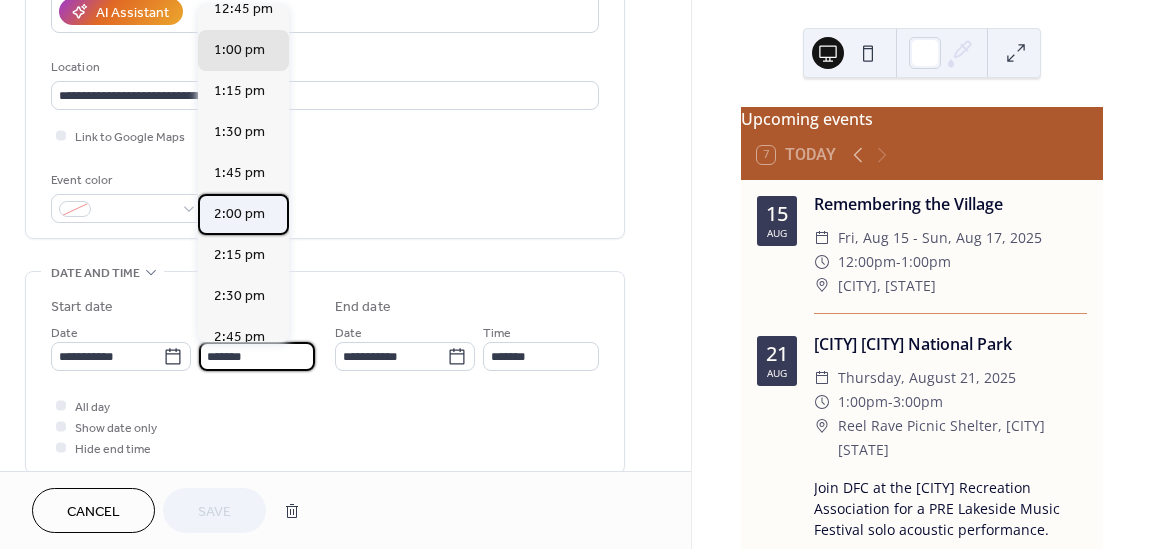 click on "2:00 pm" at bounding box center (239, 214) 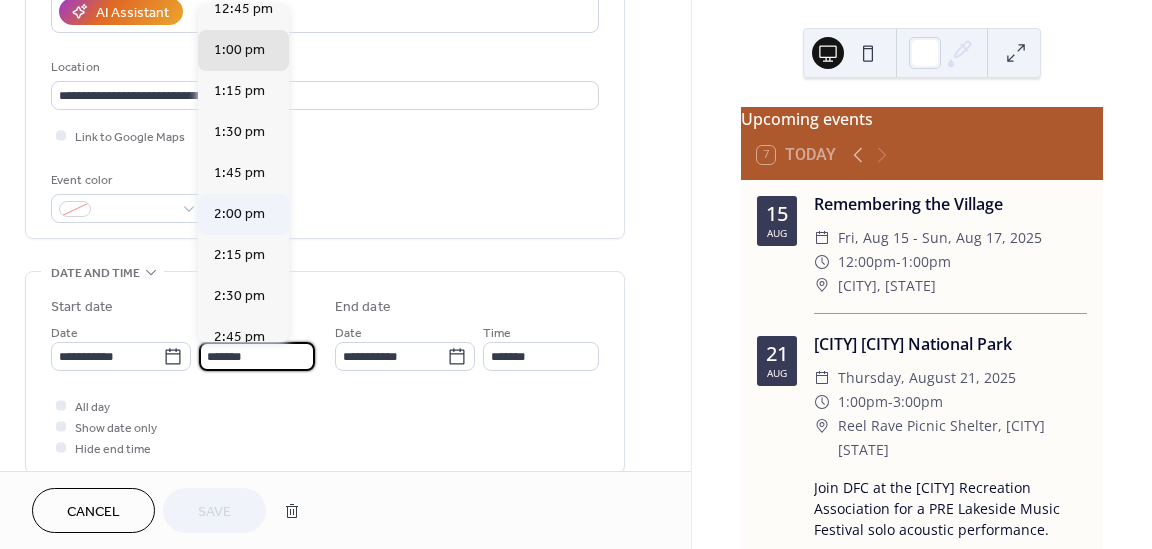 type on "*******" 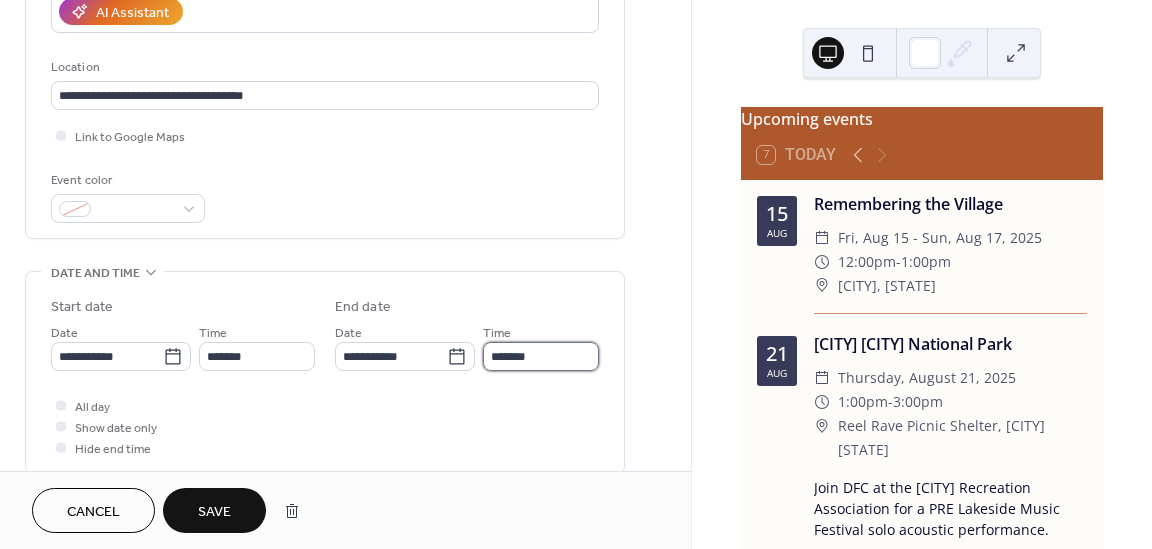 click on "*******" at bounding box center [541, 356] 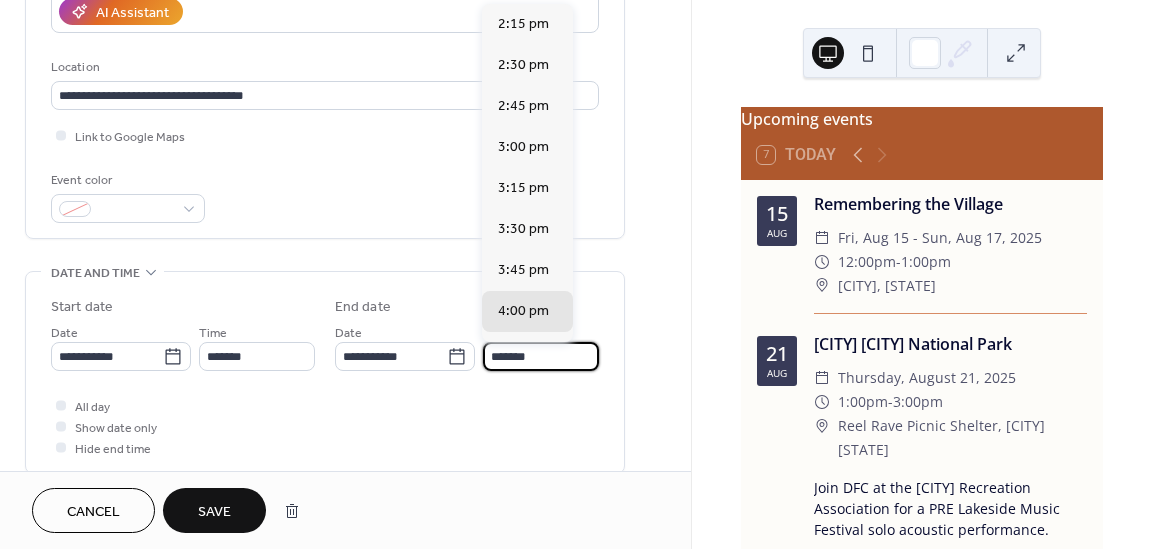 click on "All day Show date only Hide end time" at bounding box center [325, 426] 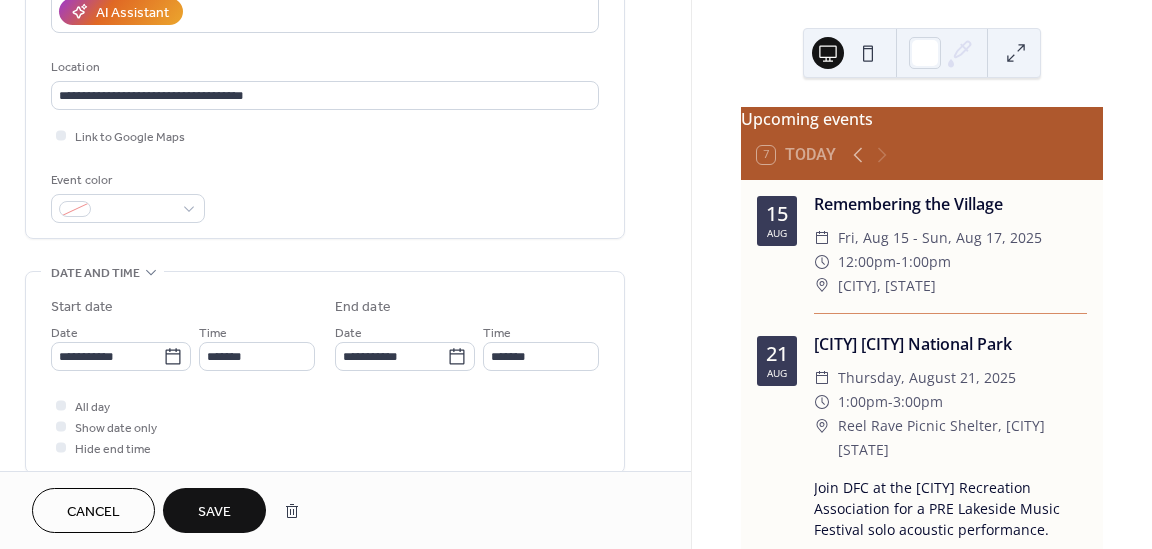click on "Save" at bounding box center [214, 512] 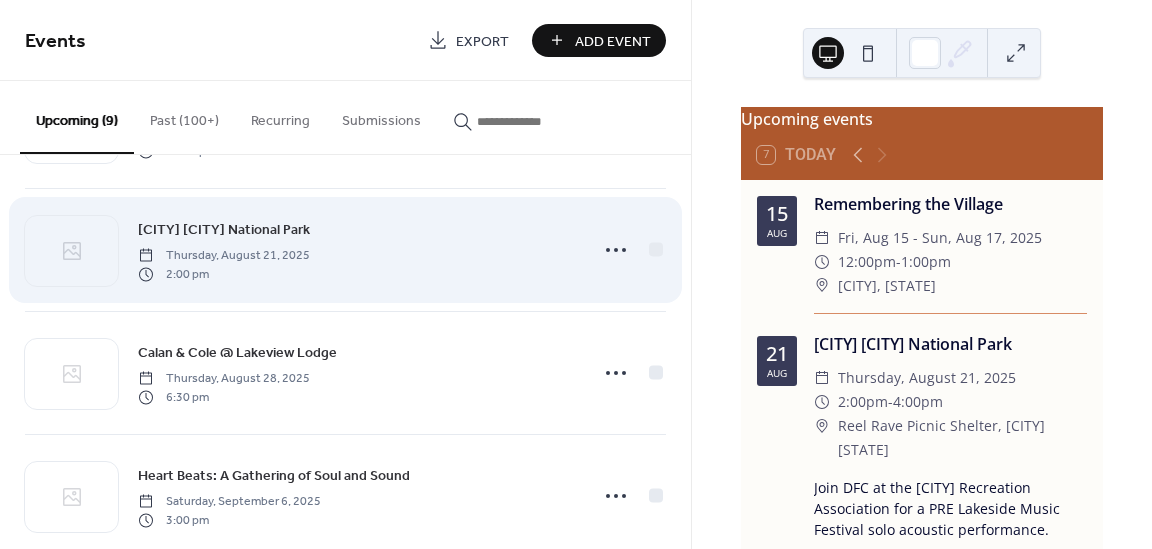 scroll, scrollTop: 131, scrollLeft: 0, axis: vertical 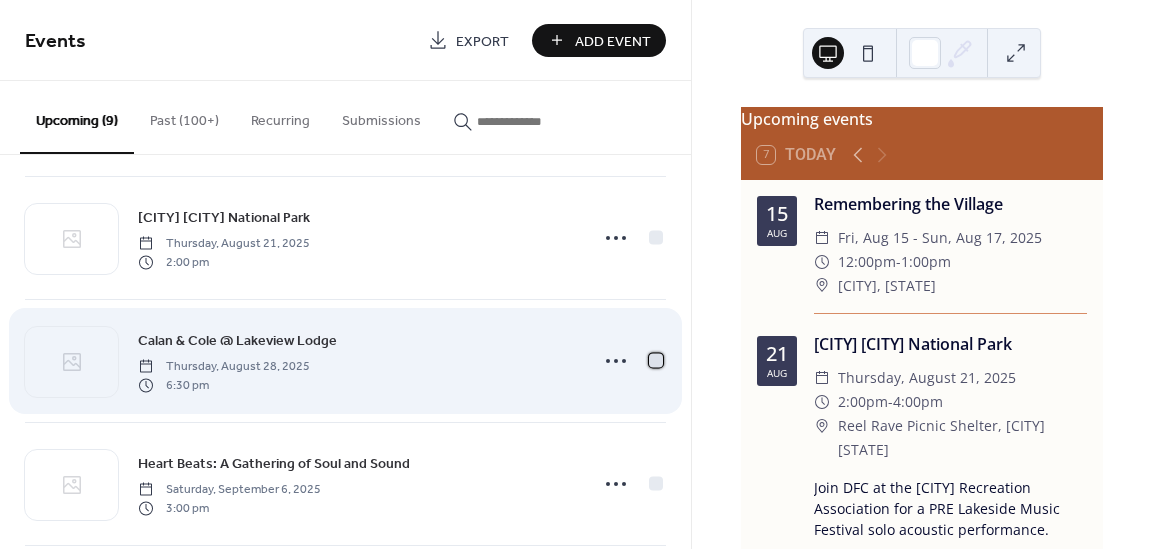 click at bounding box center [656, 360] 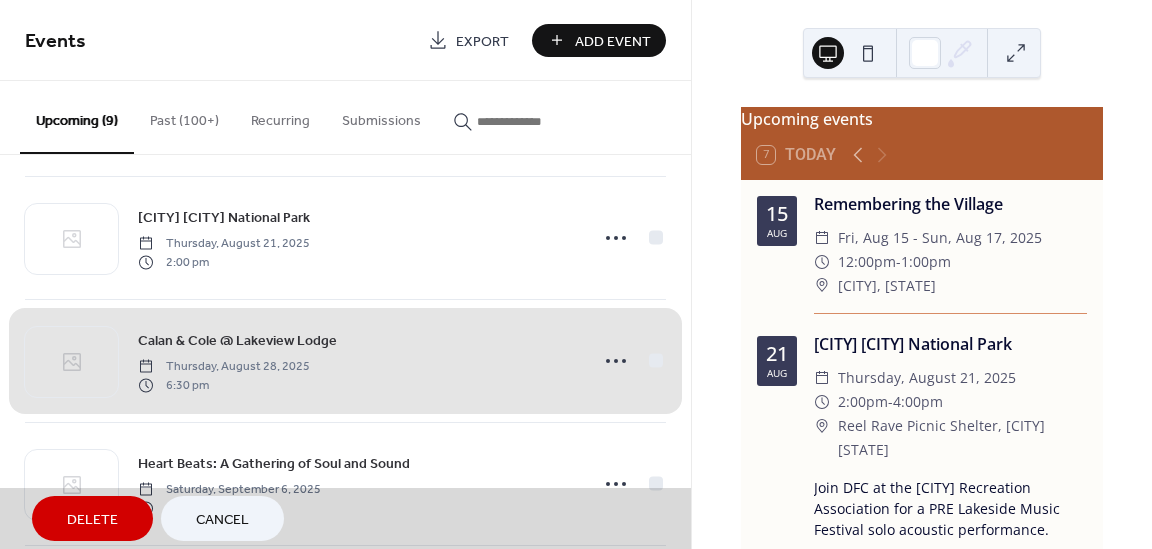 click on "Delete" at bounding box center (92, 520) 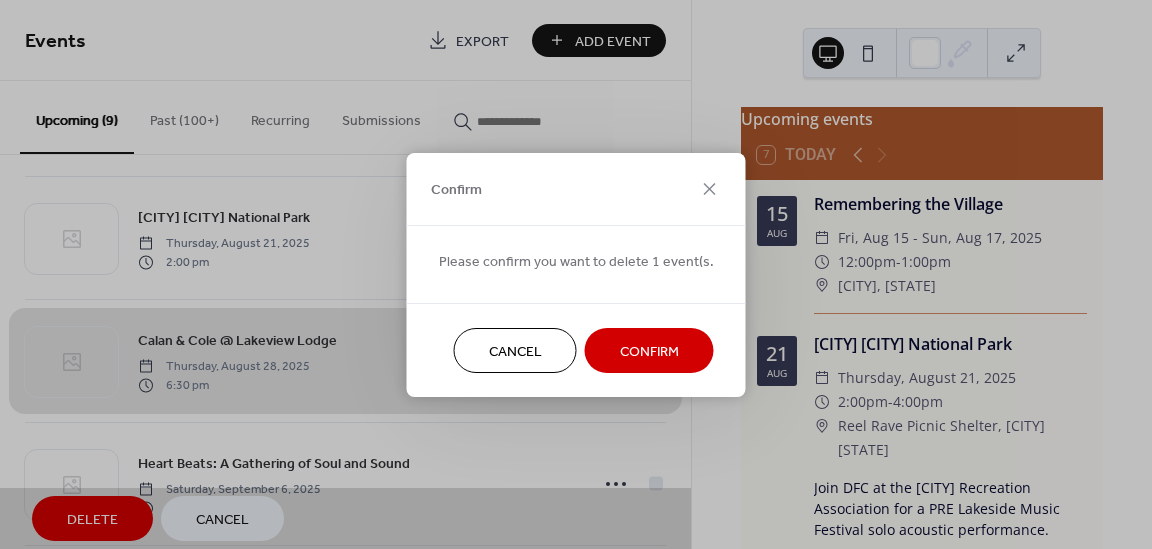 click on "Confirm" at bounding box center (649, 351) 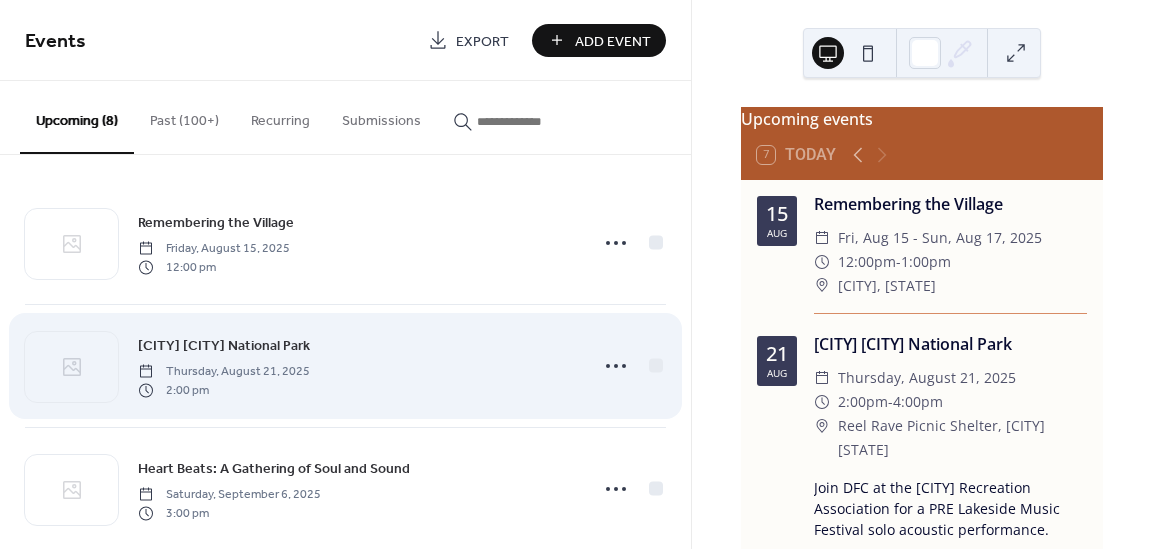 scroll, scrollTop: 0, scrollLeft: 0, axis: both 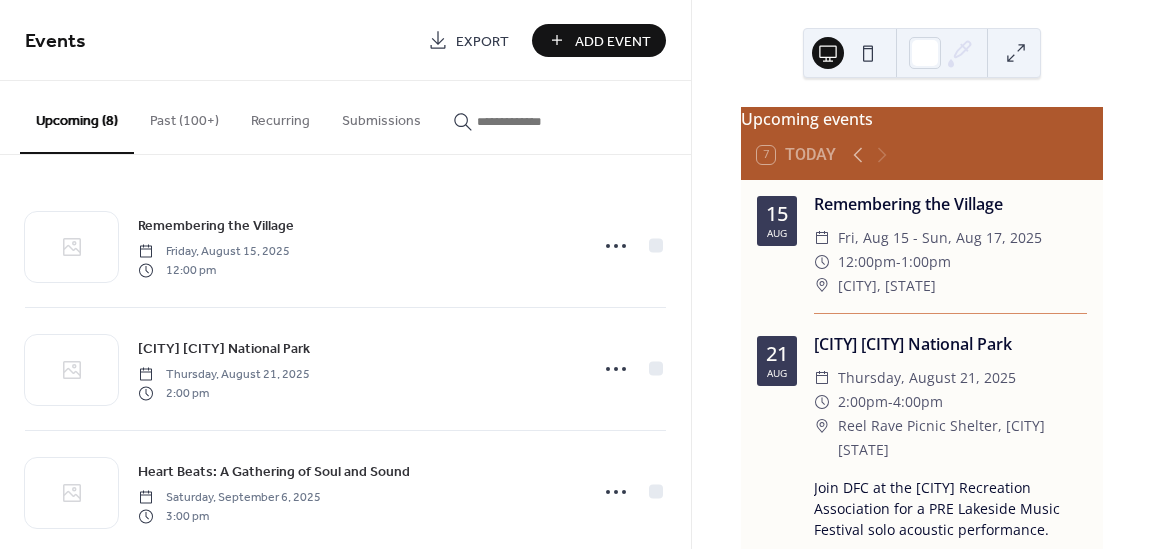 click on "Add Event" at bounding box center (613, 41) 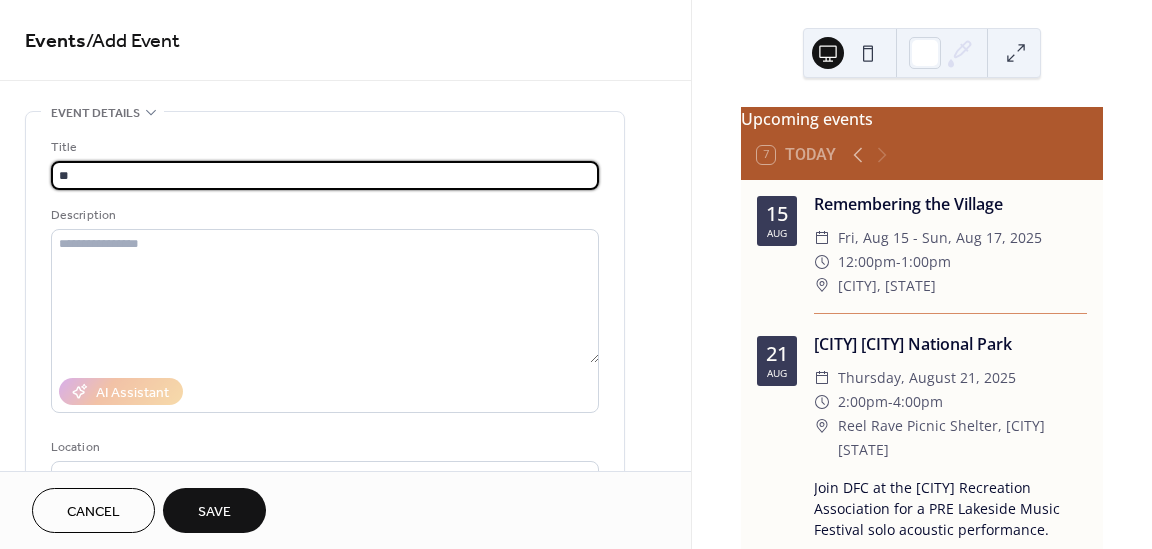 type on "*" 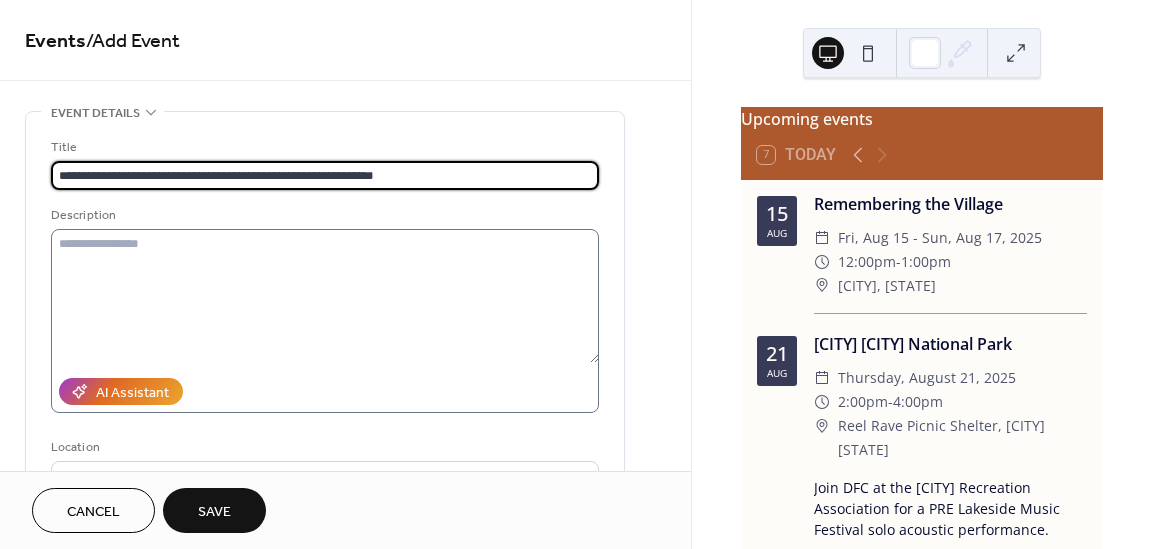 type on "**********" 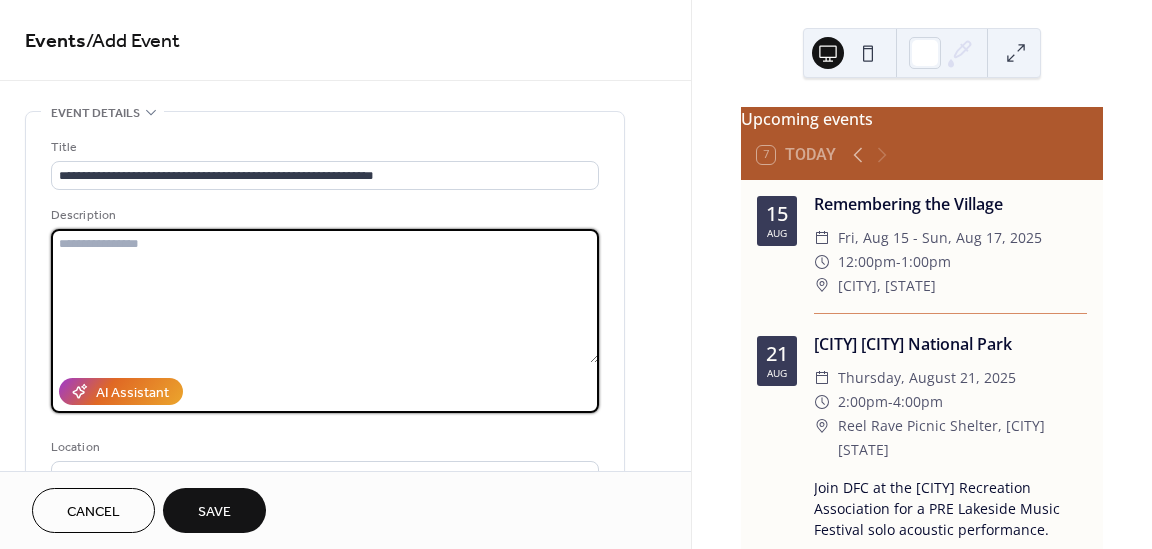 click at bounding box center (325, 296) 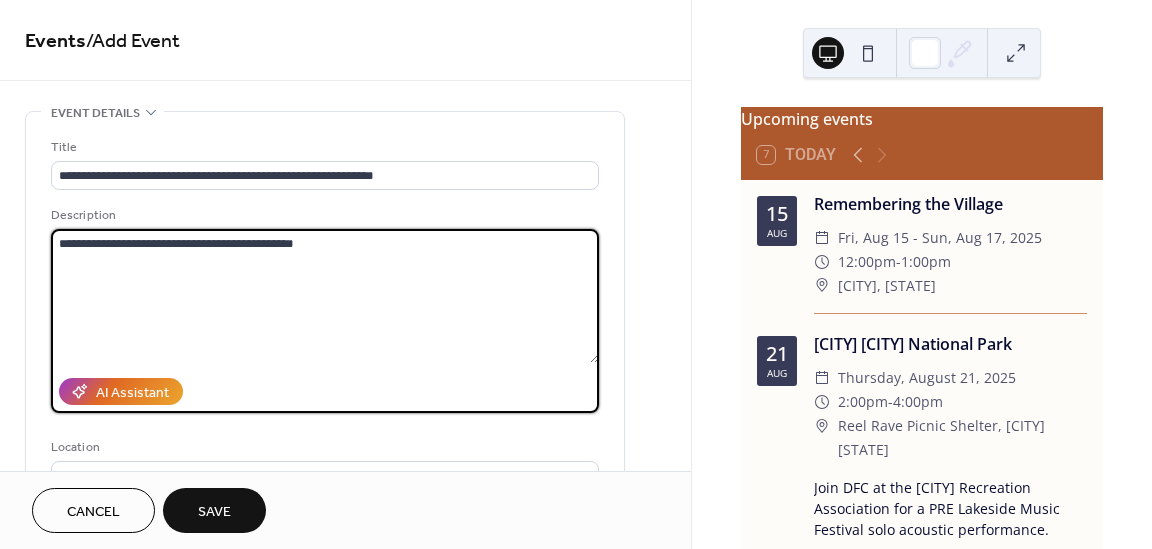 click on "**********" at bounding box center [325, 296] 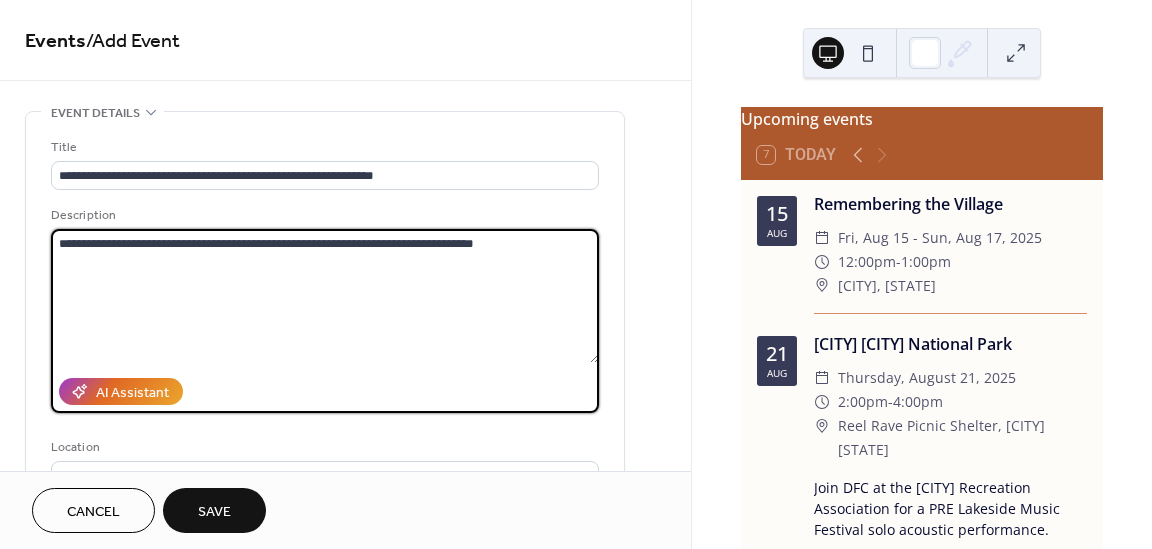click on "**********" at bounding box center (325, 296) 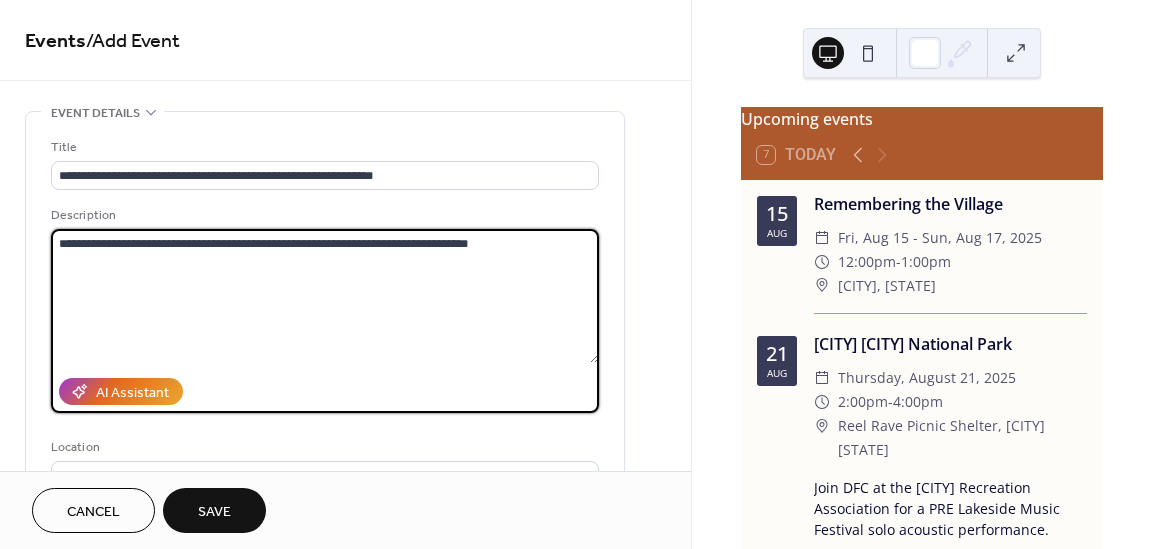 click on "**********" at bounding box center [325, 296] 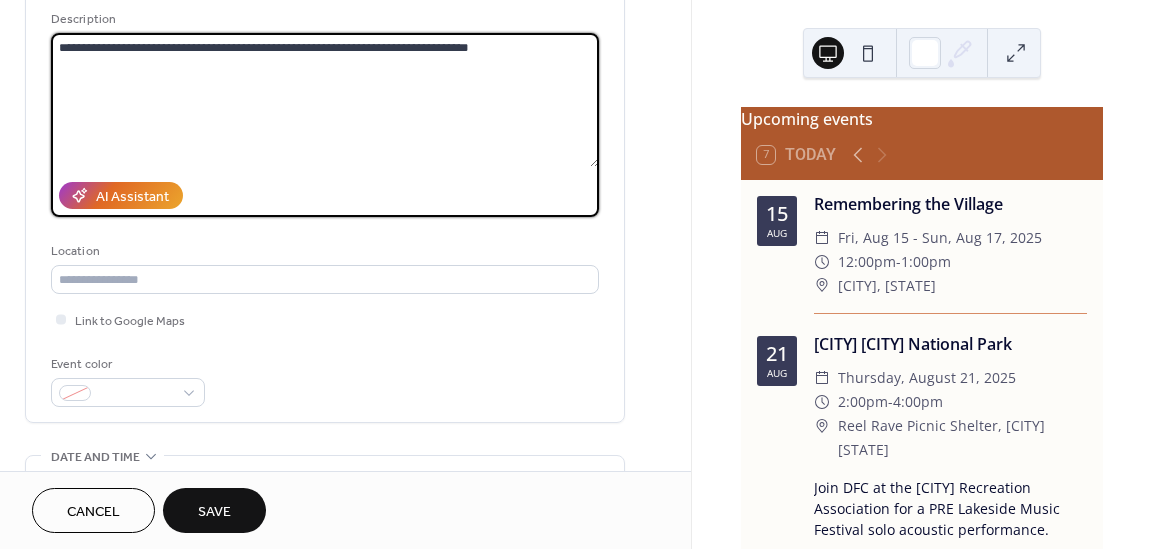 scroll, scrollTop: 292, scrollLeft: 0, axis: vertical 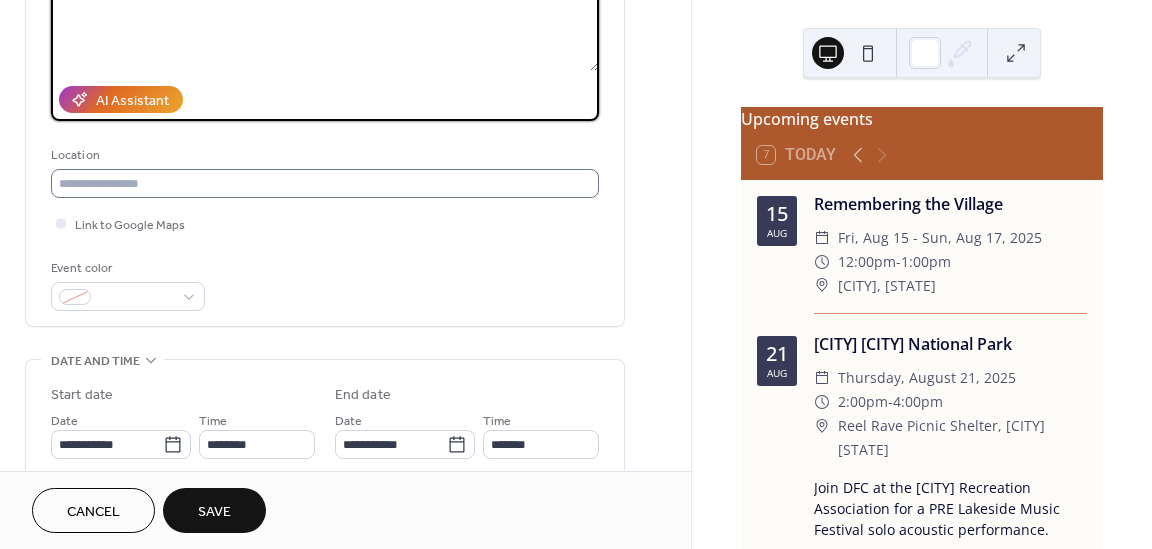 type on "**********" 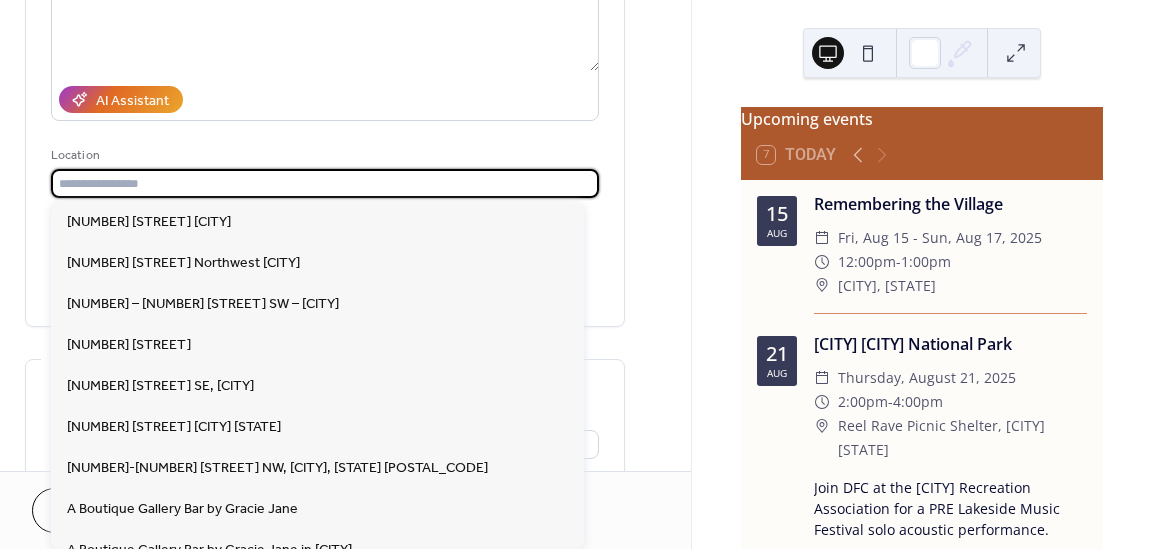click at bounding box center (325, 183) 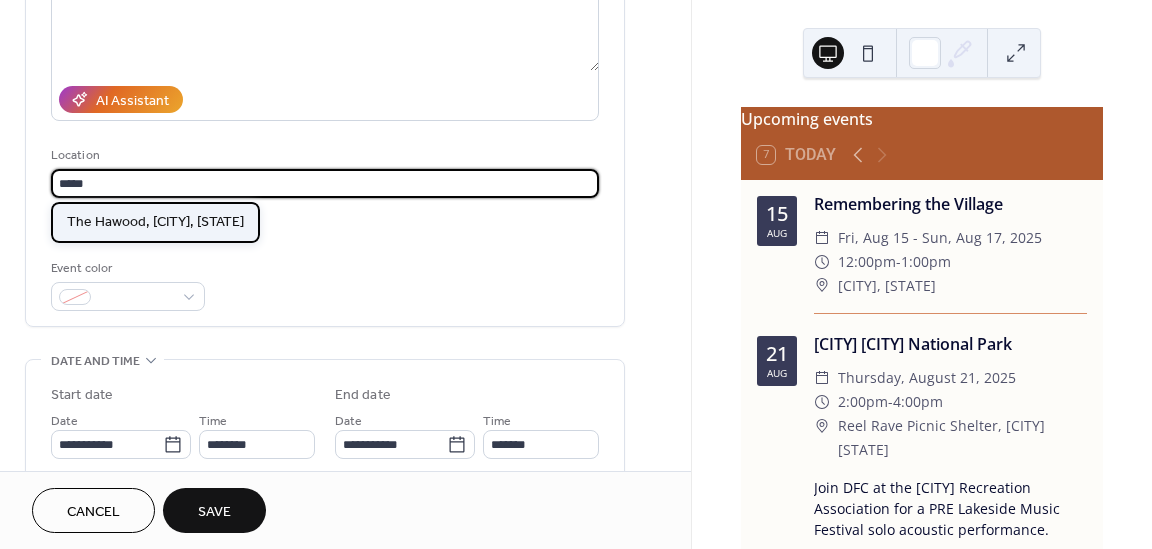 click on "The [LOCATION], [CITY], [PROVINCE]" at bounding box center [155, 222] 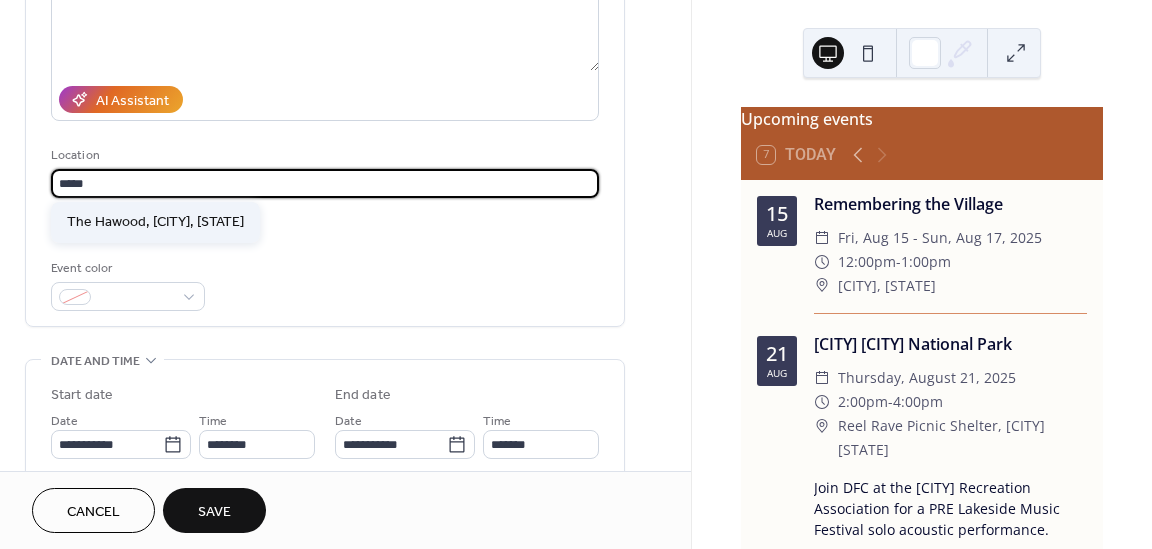 type on "**********" 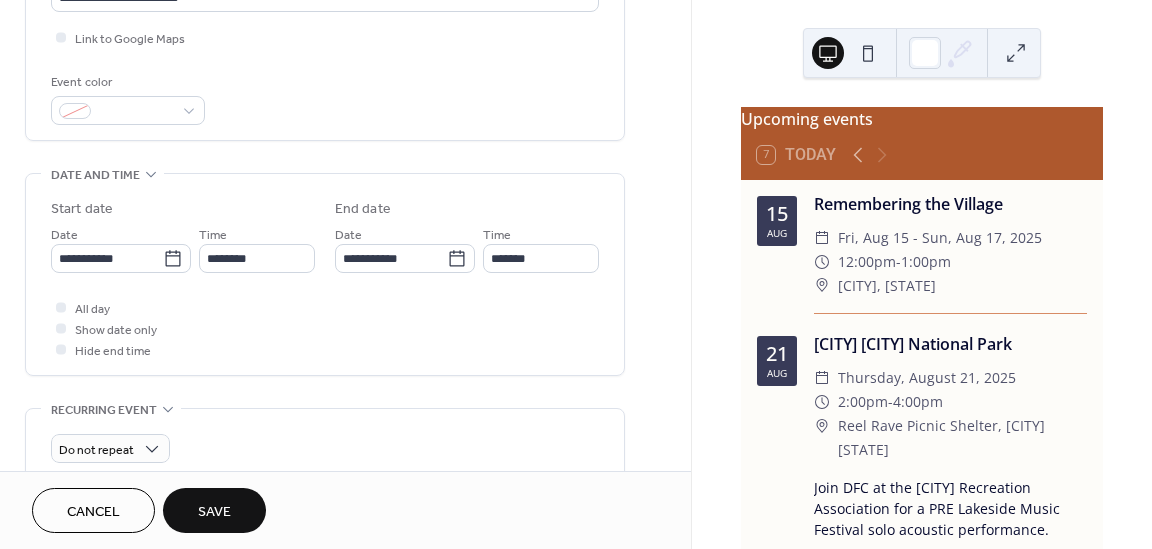 scroll, scrollTop: 477, scrollLeft: 0, axis: vertical 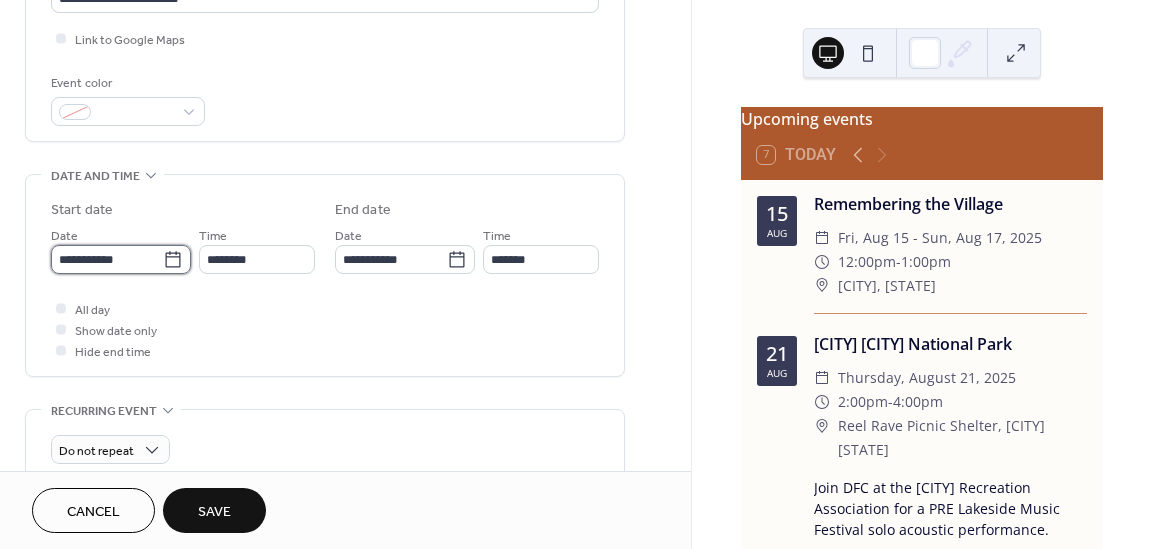 click on "**********" at bounding box center [107, 259] 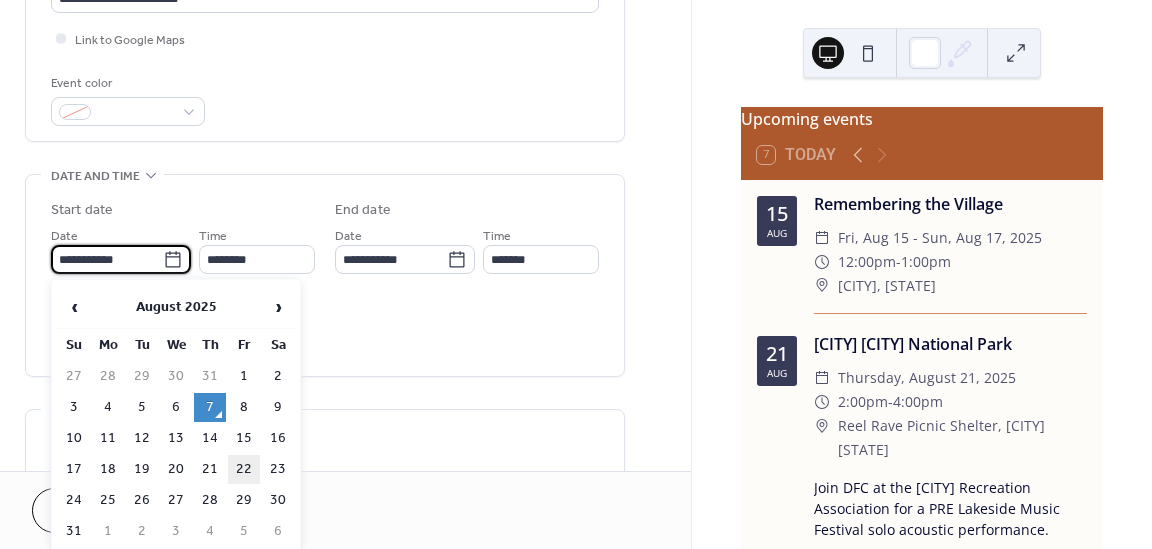 click on "22" at bounding box center [244, 469] 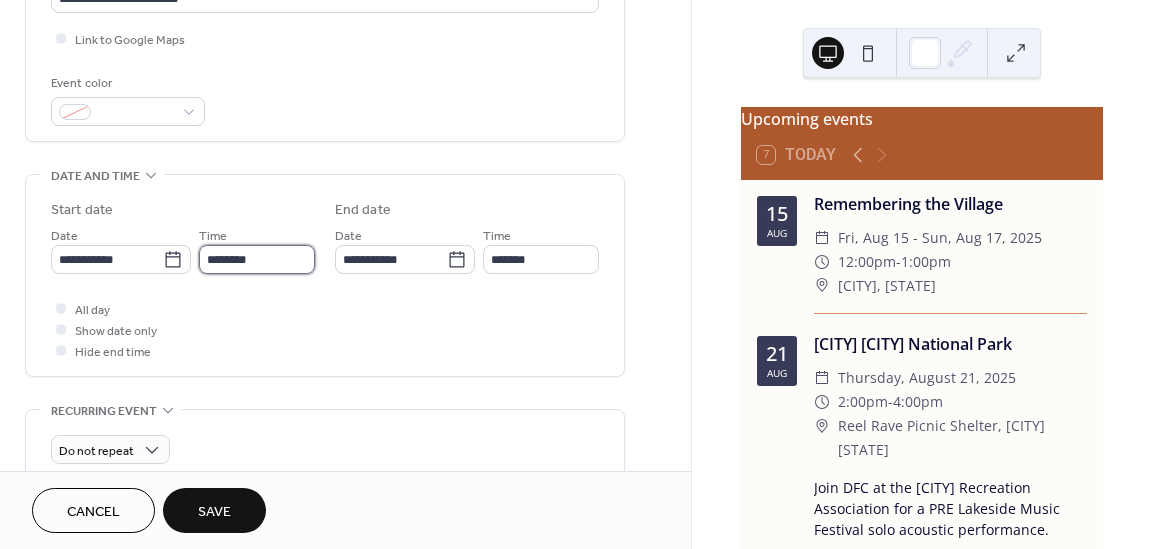click on "********" at bounding box center [257, 259] 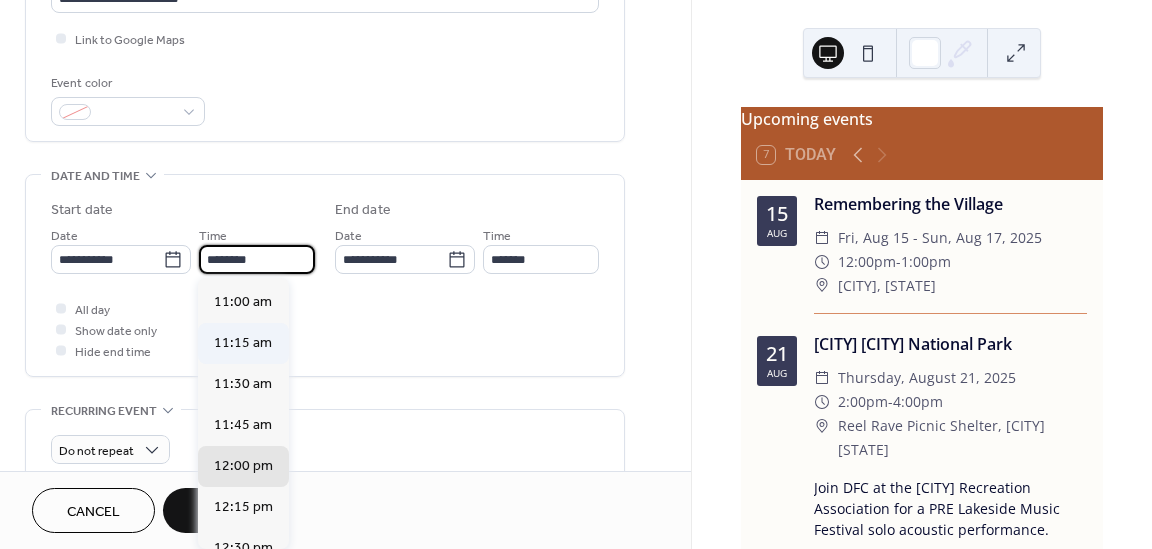 scroll, scrollTop: 1770, scrollLeft: 0, axis: vertical 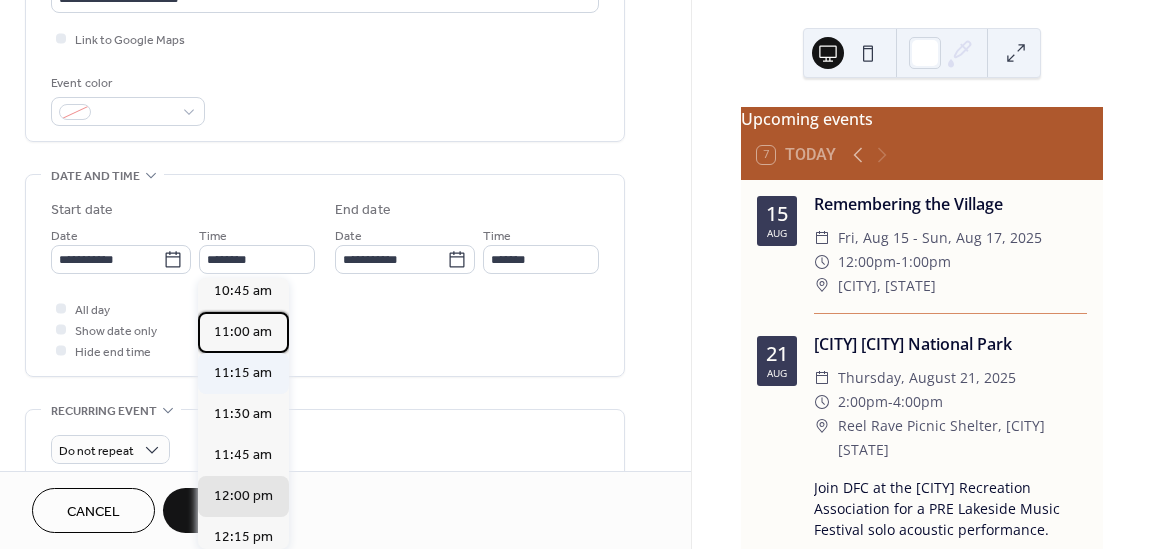 click on "11:00 am" at bounding box center (243, 332) 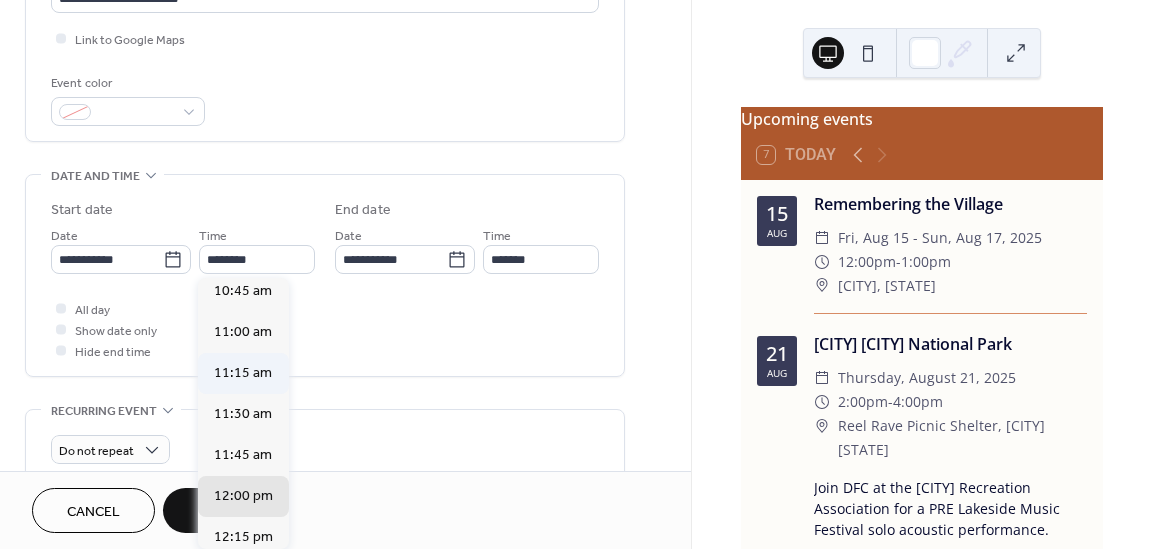 type on "********" 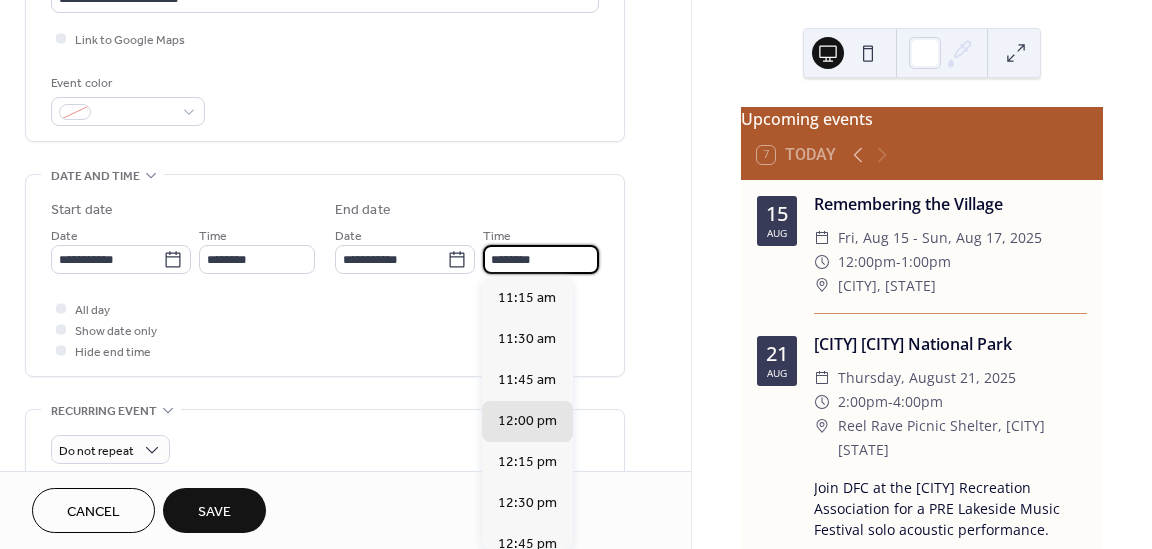 click on "********" at bounding box center [541, 259] 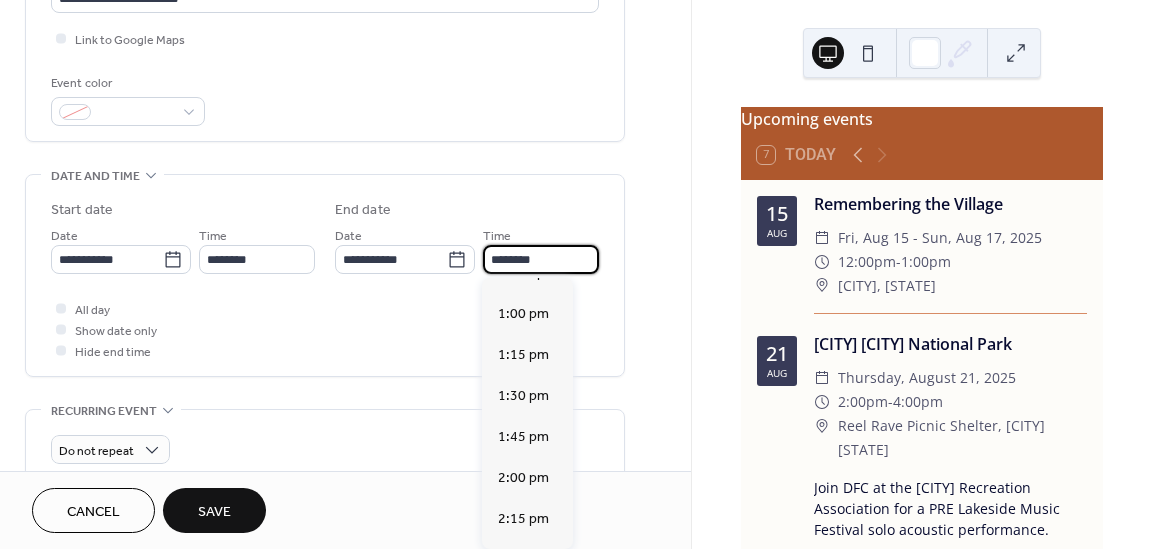 scroll, scrollTop: 272, scrollLeft: 0, axis: vertical 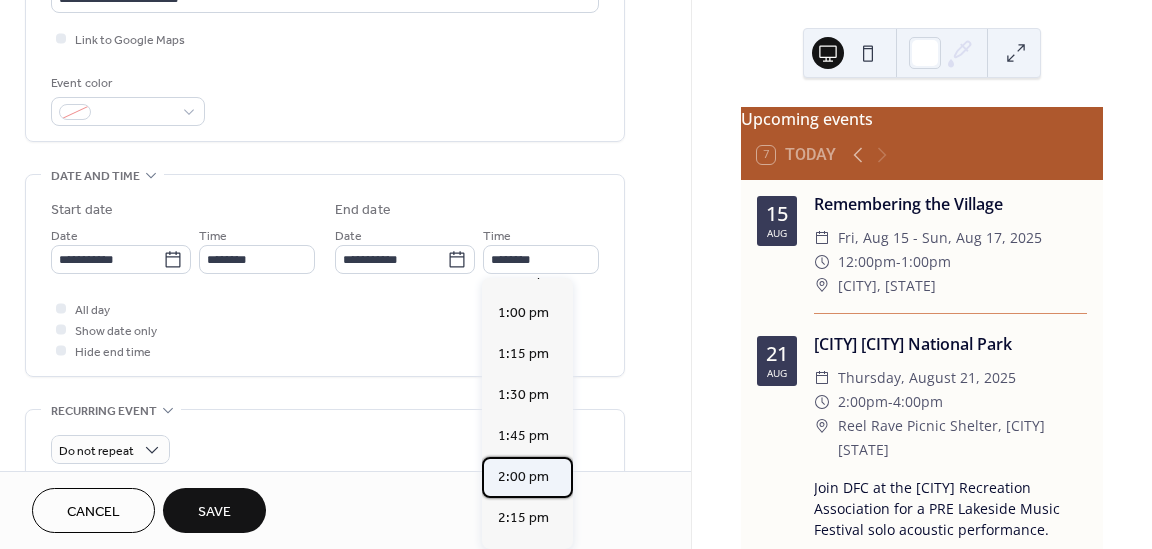 click on "2:00 pm" at bounding box center [523, 477] 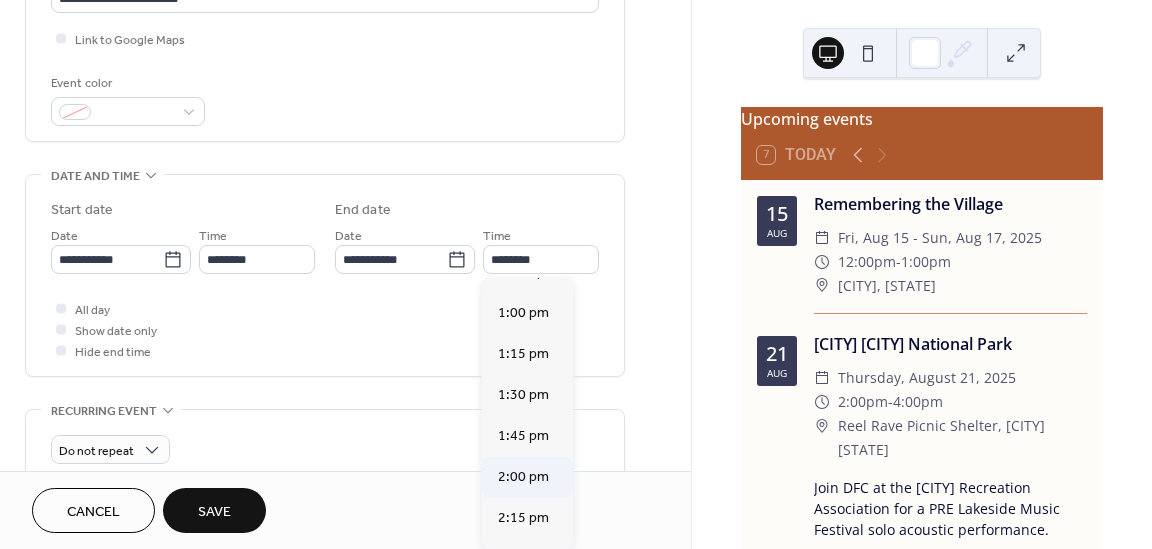 type on "*******" 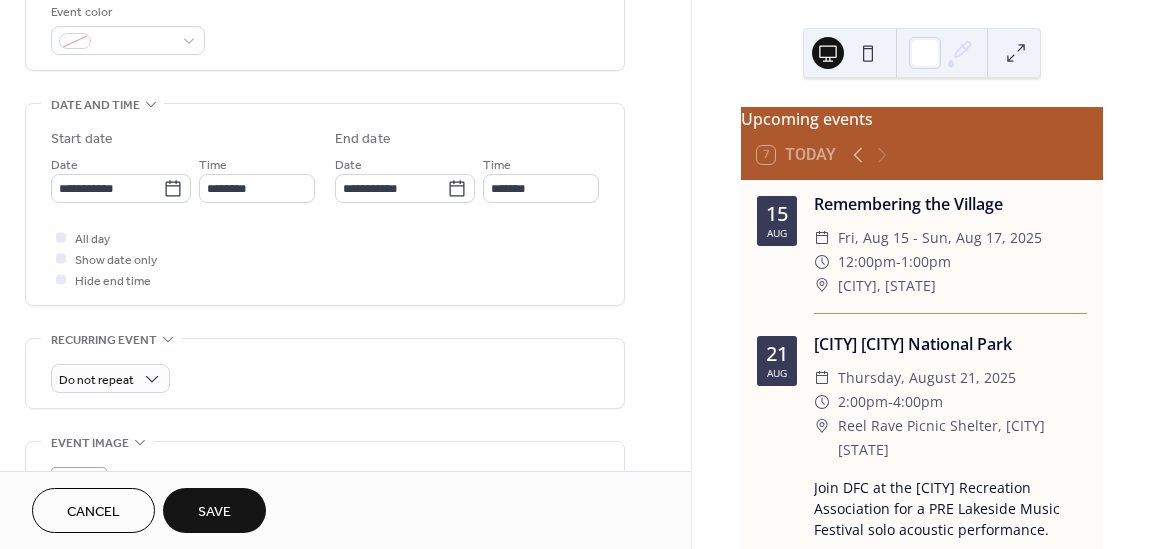 scroll, scrollTop: 538, scrollLeft: 0, axis: vertical 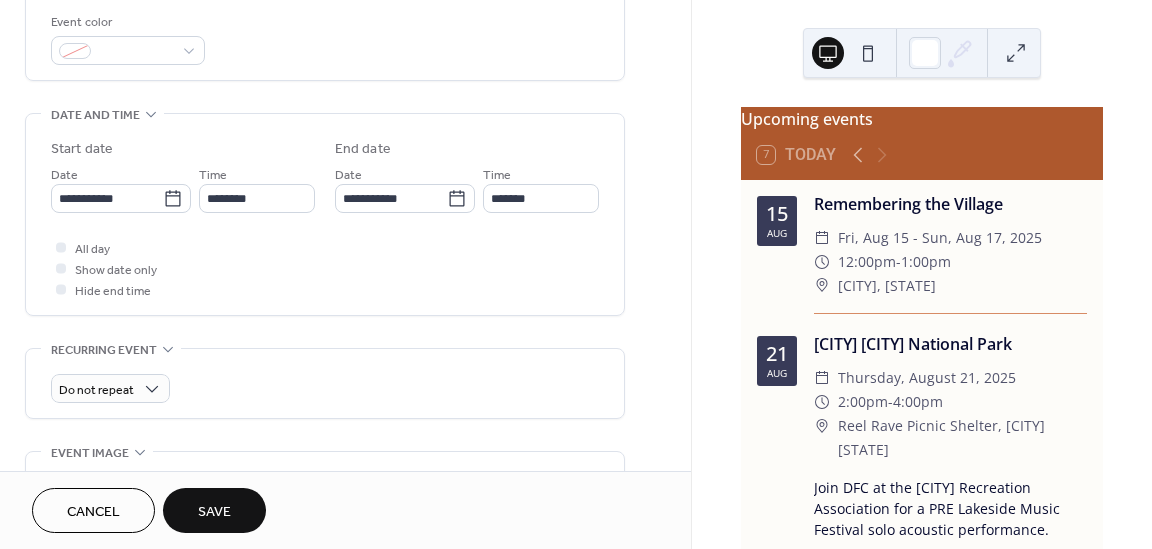 click on "Save" at bounding box center (214, 512) 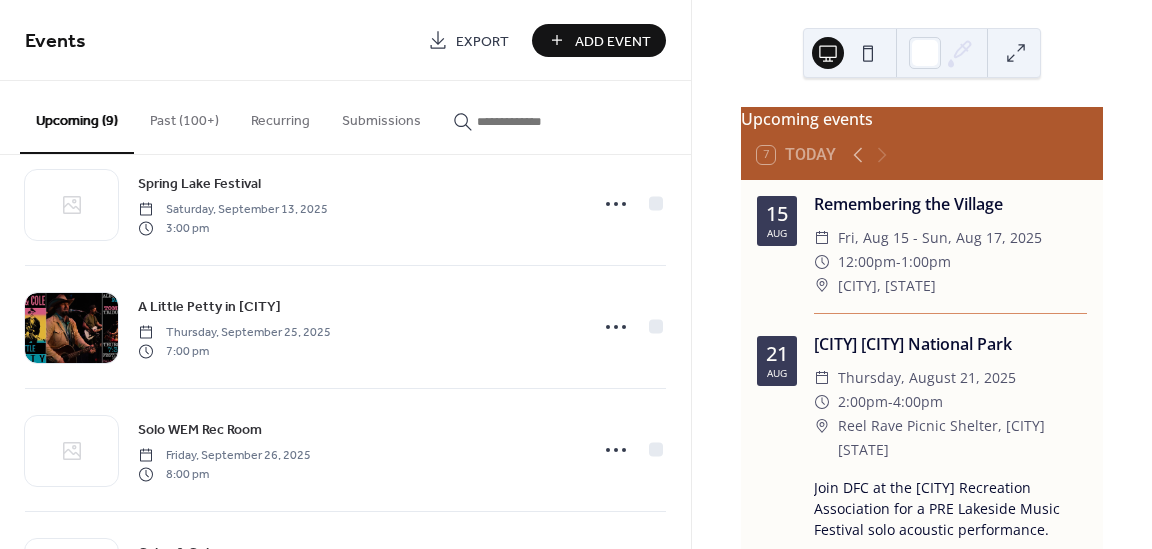 scroll, scrollTop: 772, scrollLeft: 0, axis: vertical 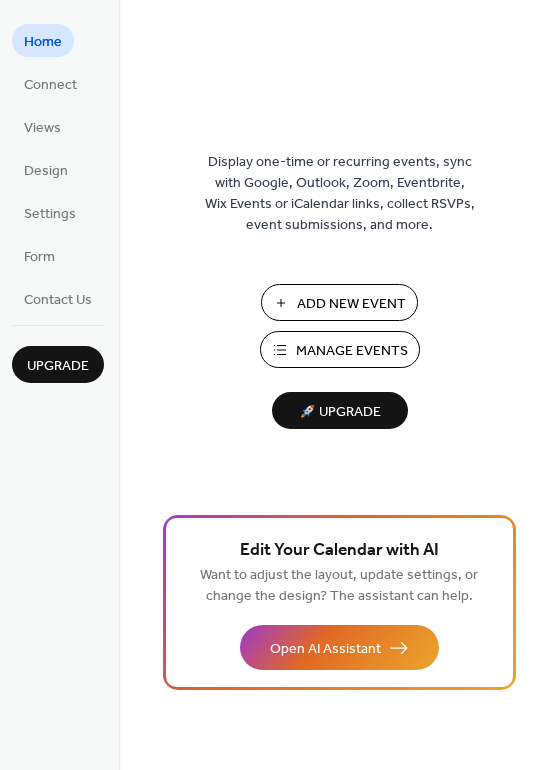 click on "Manage Events" at bounding box center (352, 351) 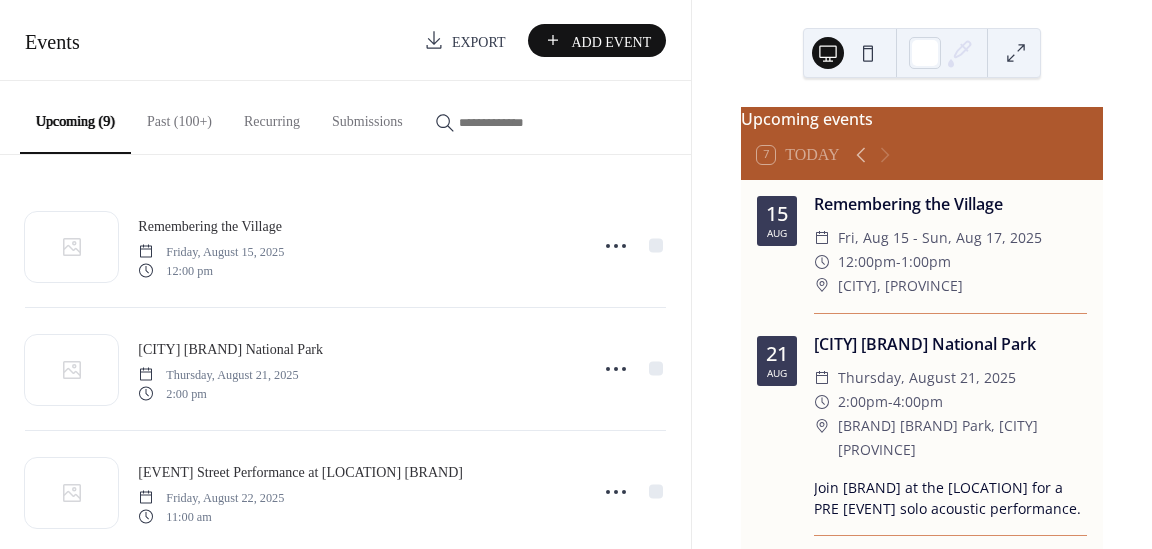 scroll, scrollTop: 0, scrollLeft: 0, axis: both 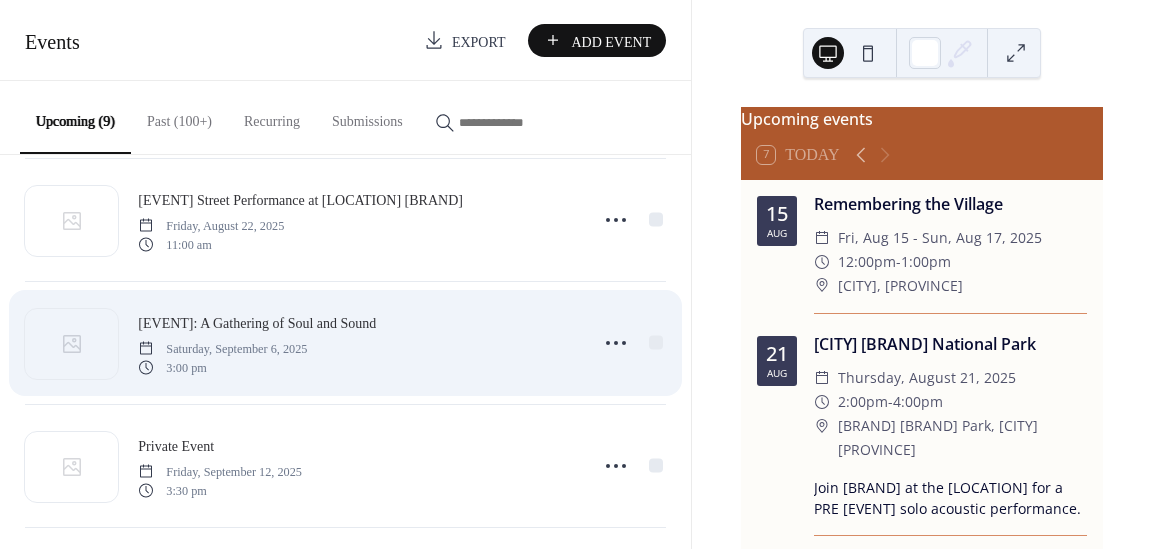 click on "[EVENT]: A Gathering of Soul and Sound" at bounding box center [257, 323] 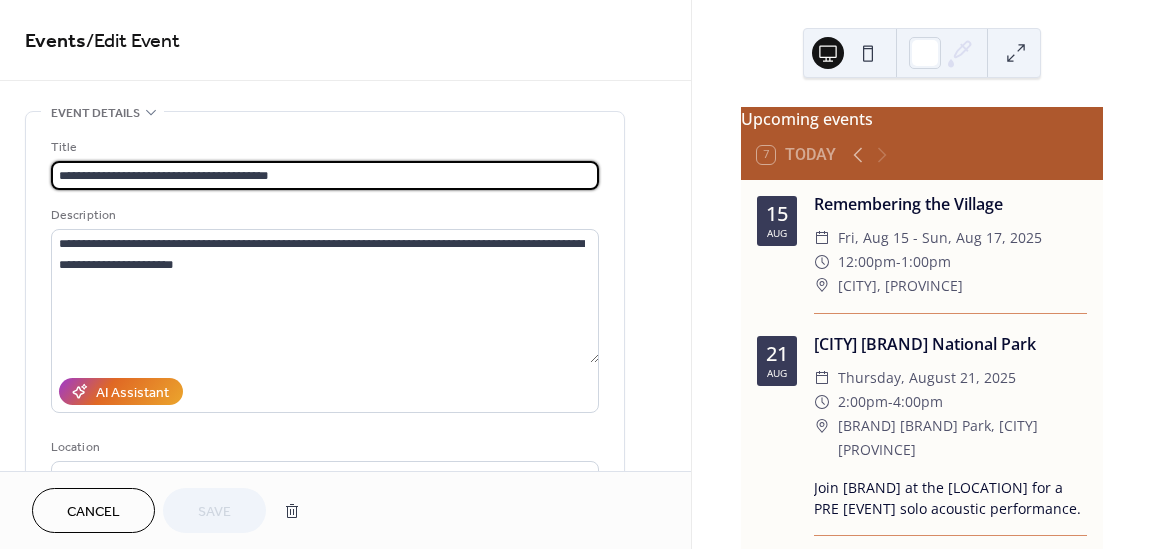 drag, startPoint x: 319, startPoint y: 173, endPoint x: 56, endPoint y: 163, distance: 263.19003 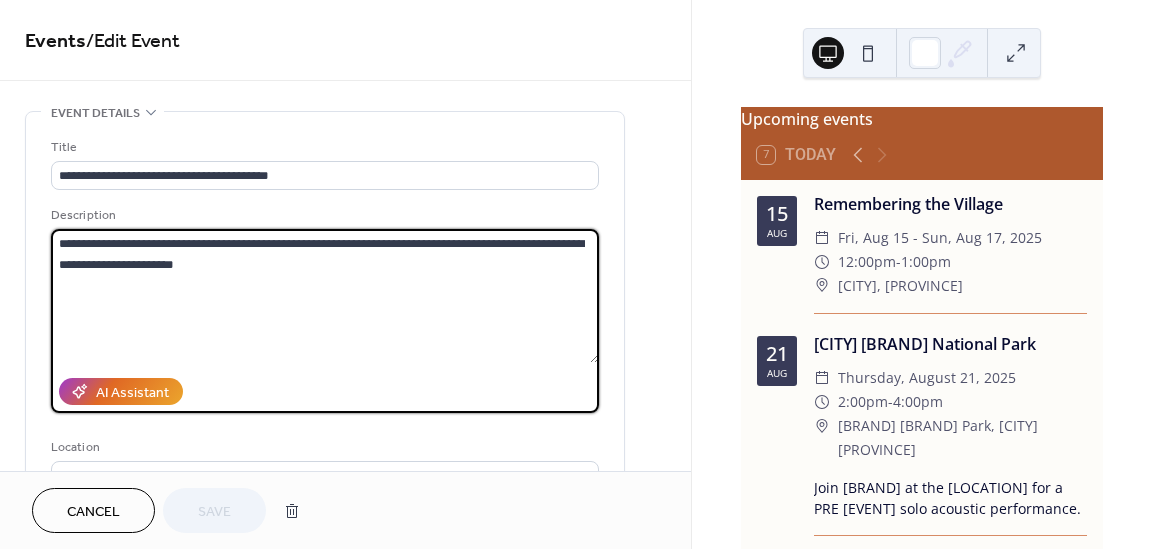 drag, startPoint x: 229, startPoint y: 305, endPoint x: 61, endPoint y: 248, distance: 177.40631 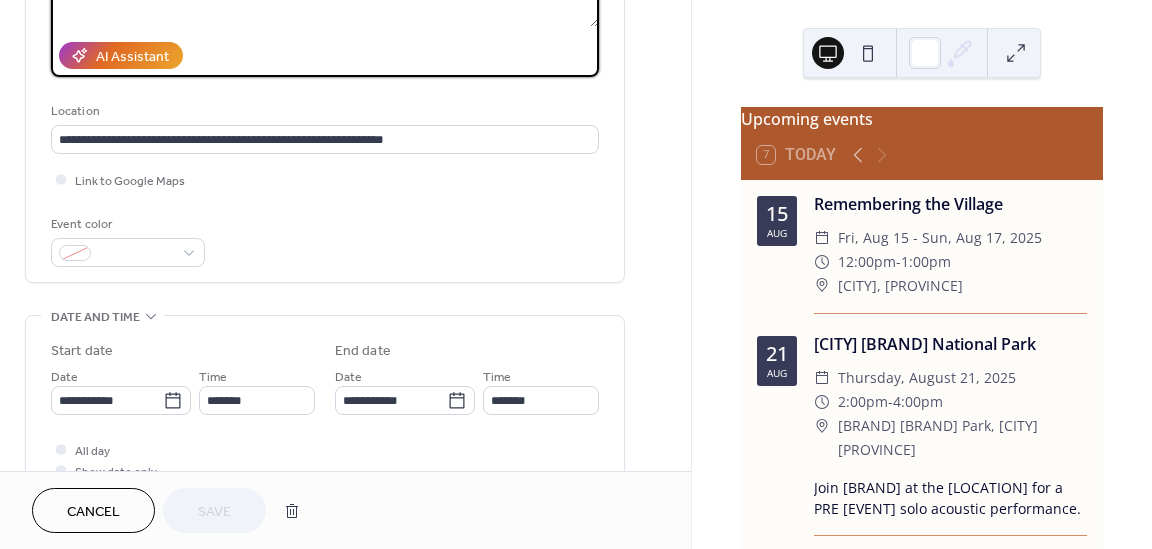 scroll, scrollTop: 377, scrollLeft: 0, axis: vertical 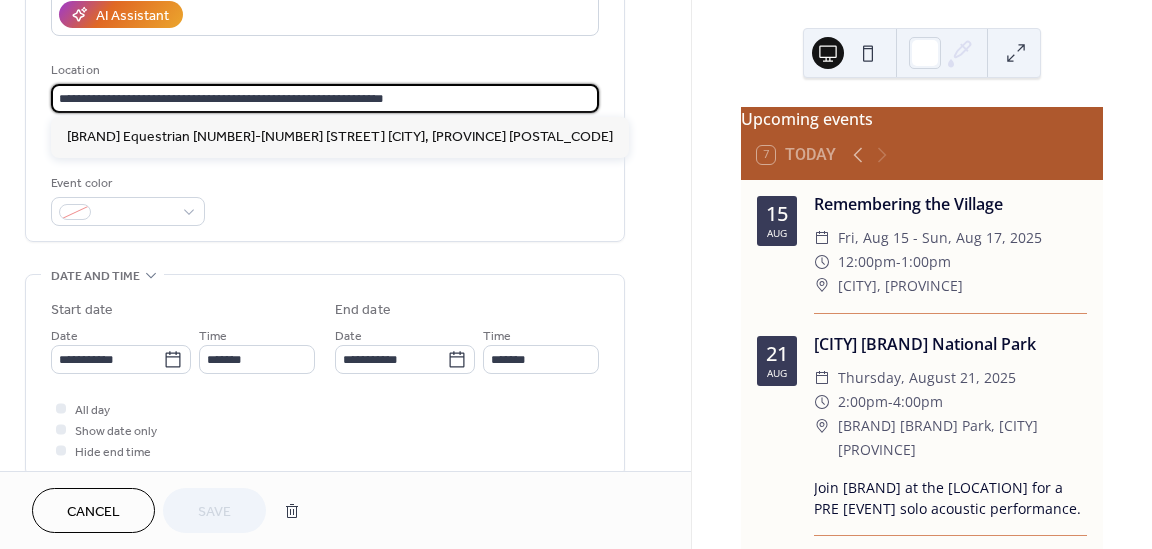 drag, startPoint x: 455, startPoint y: 98, endPoint x: -21, endPoint y: 96, distance: 476.0042 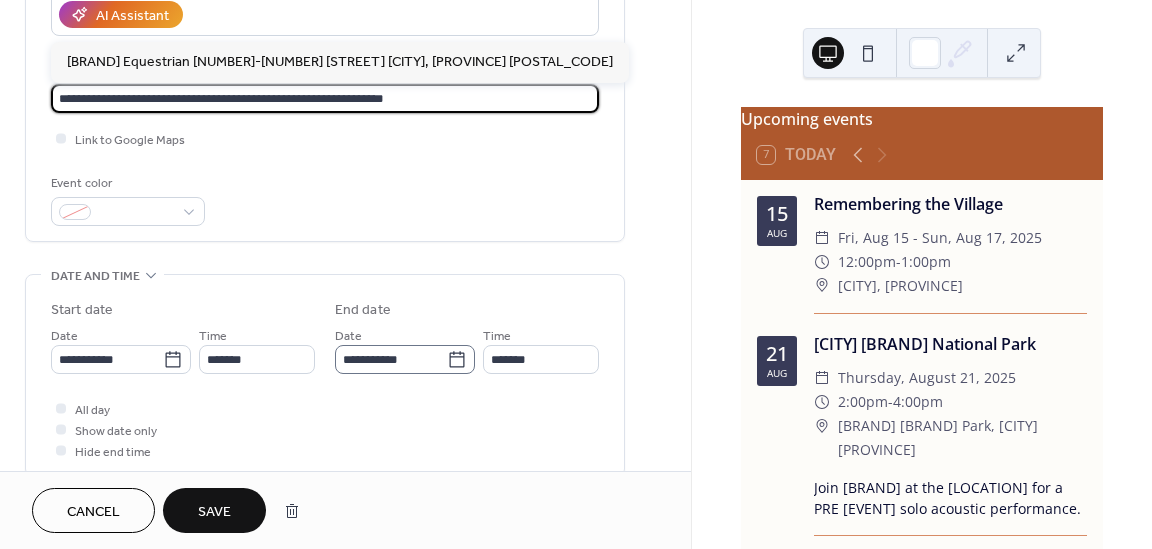 scroll, scrollTop: 480, scrollLeft: 0, axis: vertical 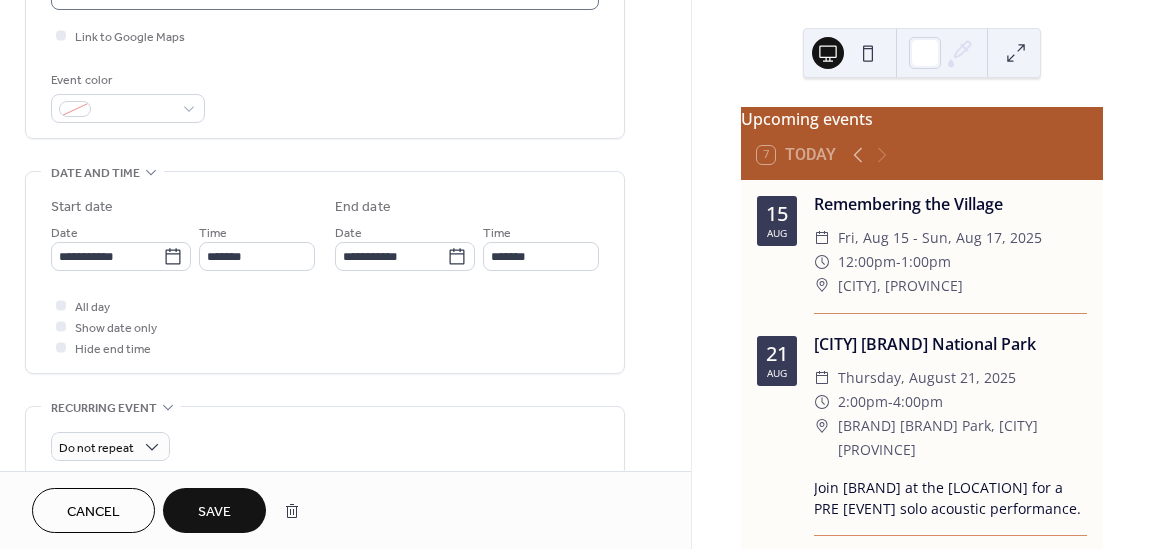 type 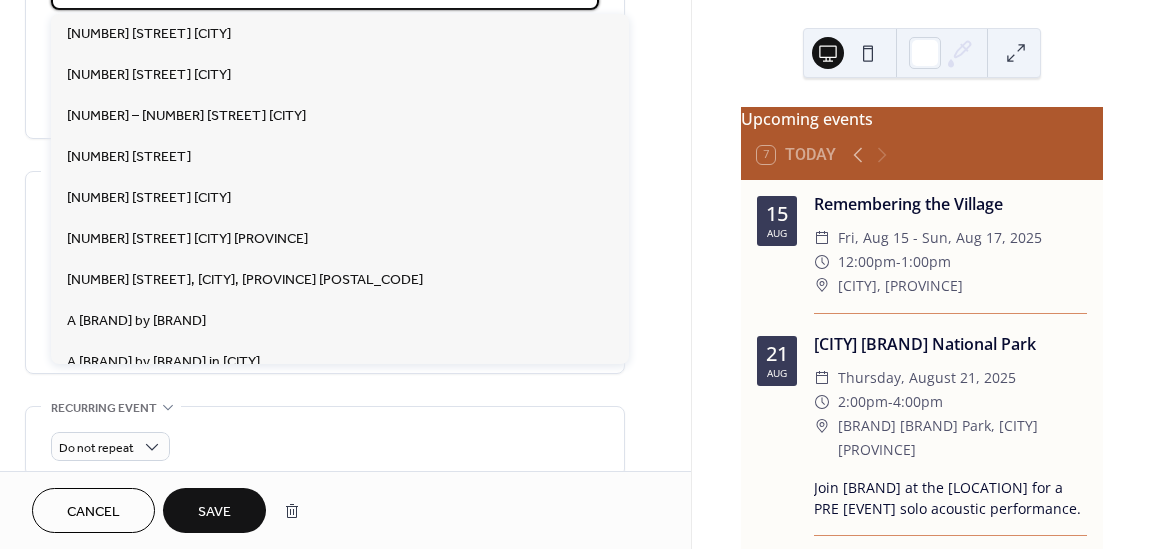 click on "End date" at bounding box center [467, 207] 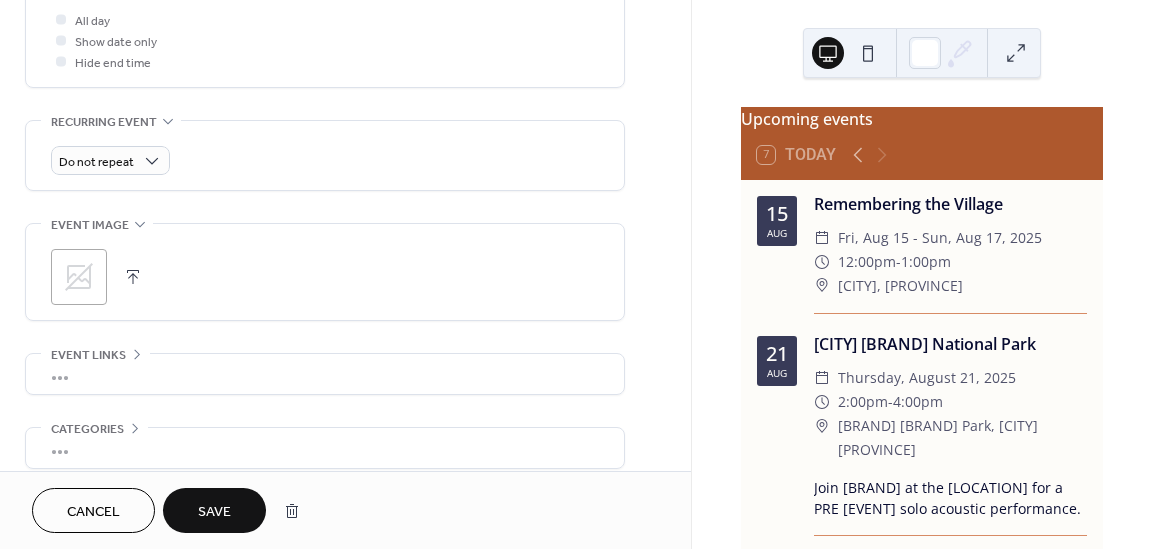 scroll, scrollTop: 858, scrollLeft: 0, axis: vertical 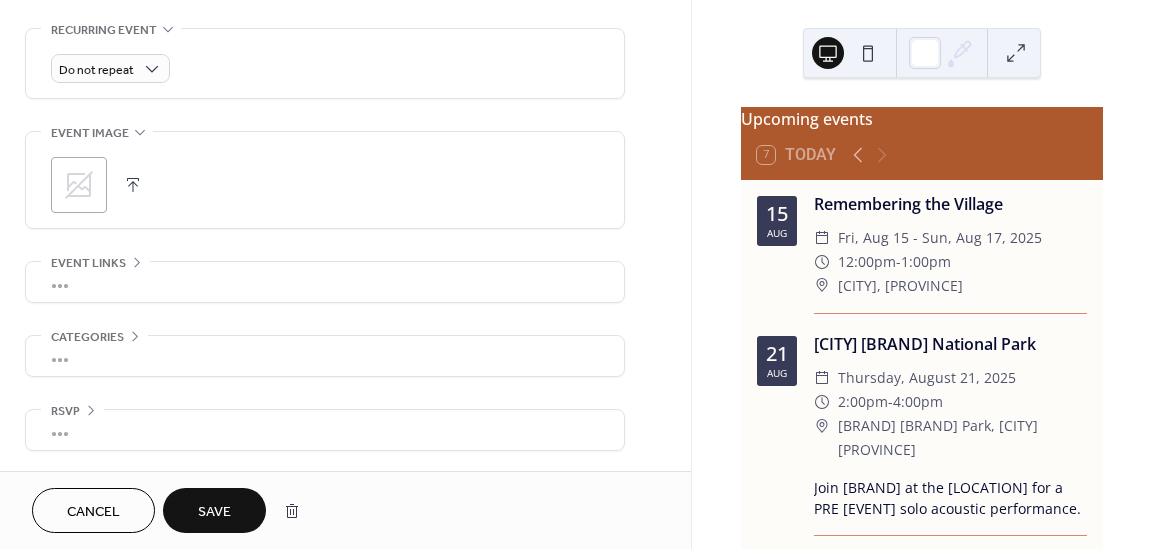 click on "•••" at bounding box center (325, 282) 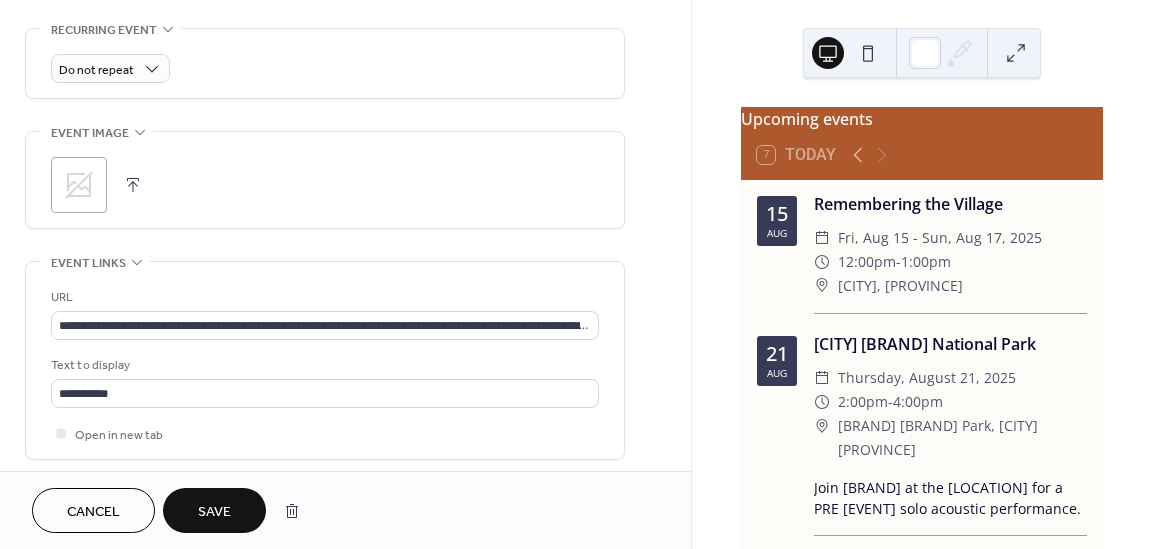 scroll, scrollTop: 858, scrollLeft: 0, axis: vertical 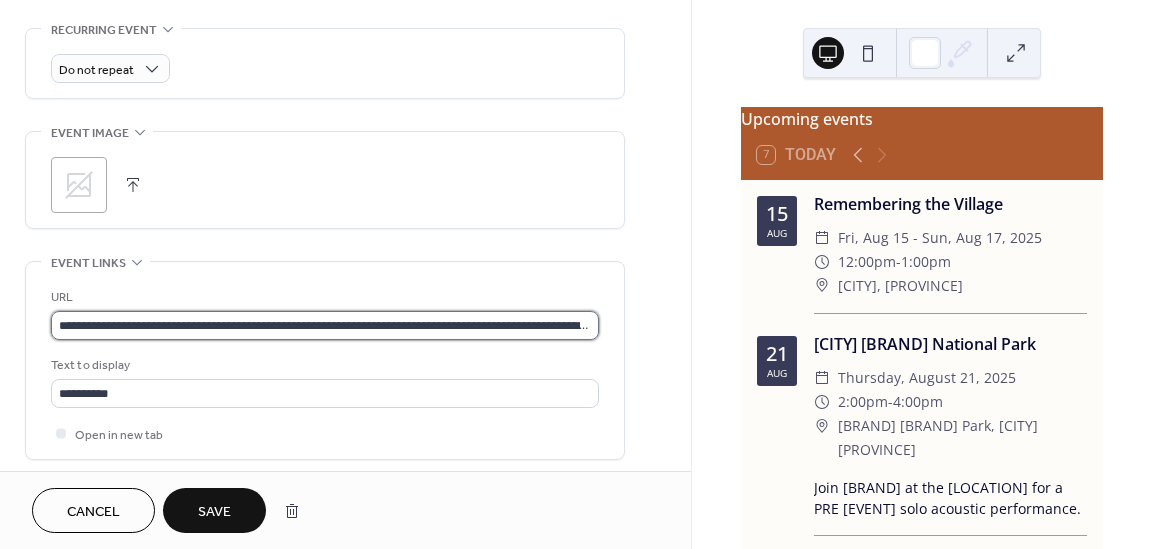 click on "**********" at bounding box center (325, 325) 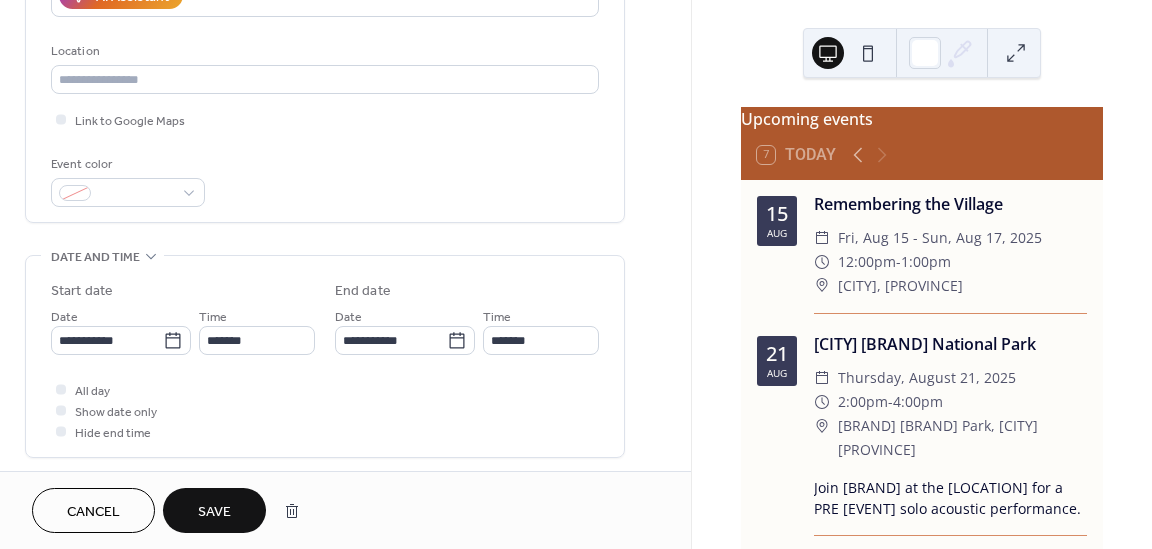 scroll, scrollTop: 392, scrollLeft: 0, axis: vertical 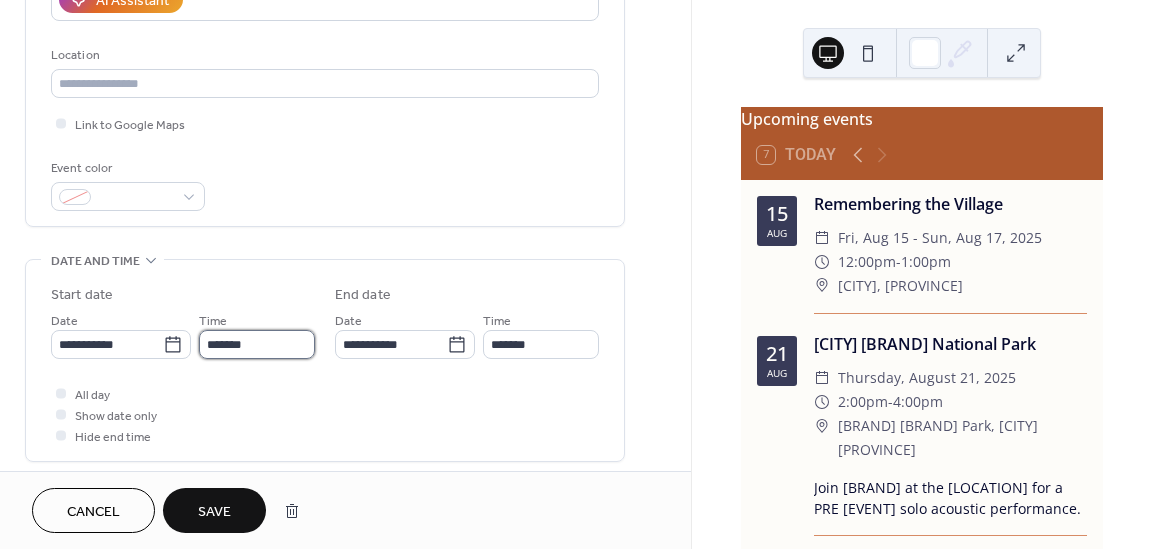 click on "*******" at bounding box center [257, 344] 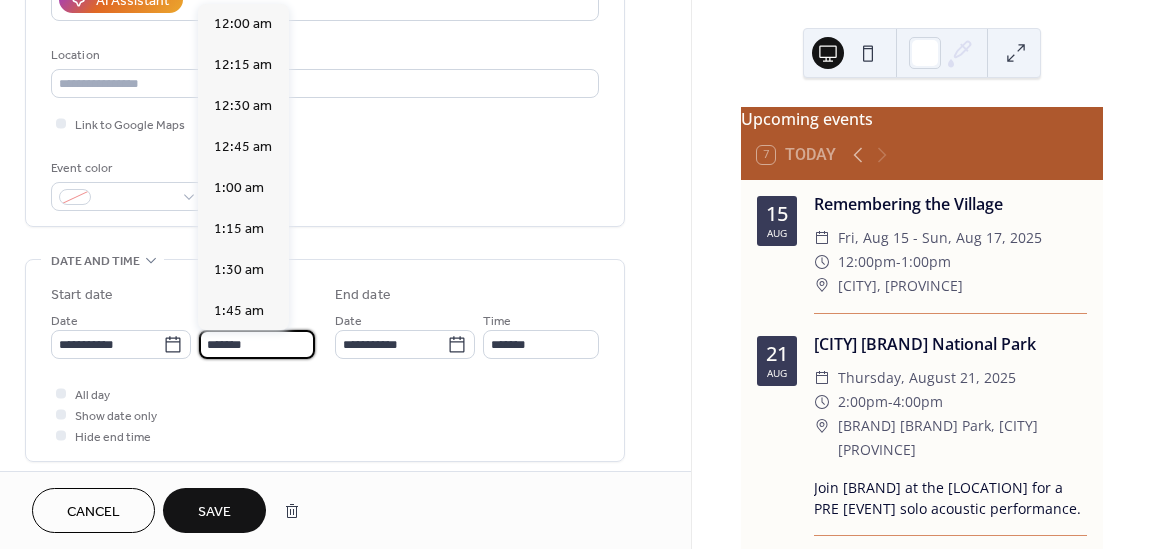 scroll, scrollTop: 2430, scrollLeft: 0, axis: vertical 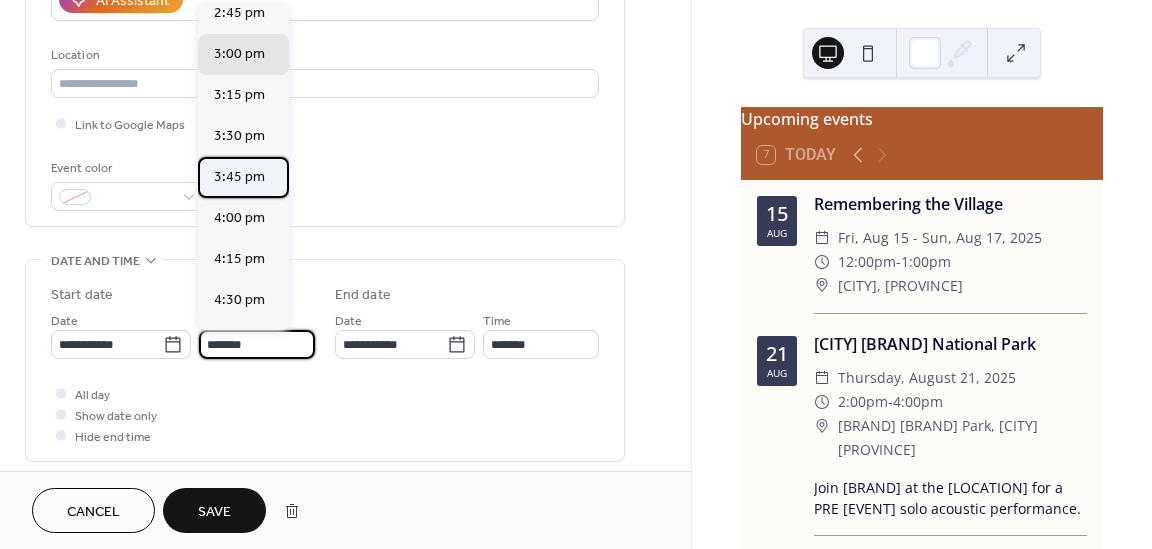 click on "3:45 pm" at bounding box center (239, 177) 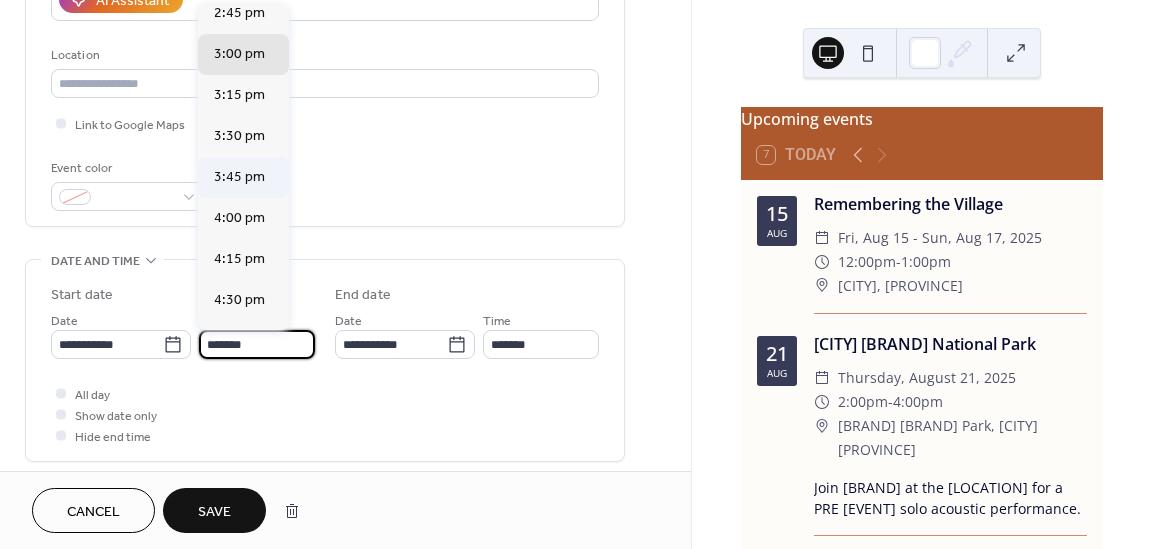 type on "*******" 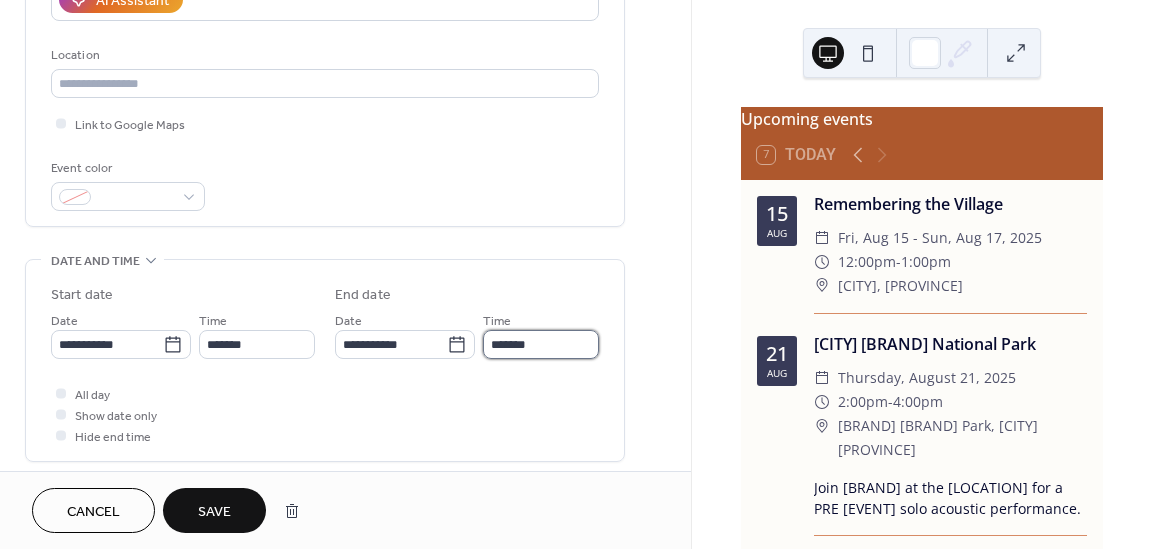click on "*******" at bounding box center [541, 344] 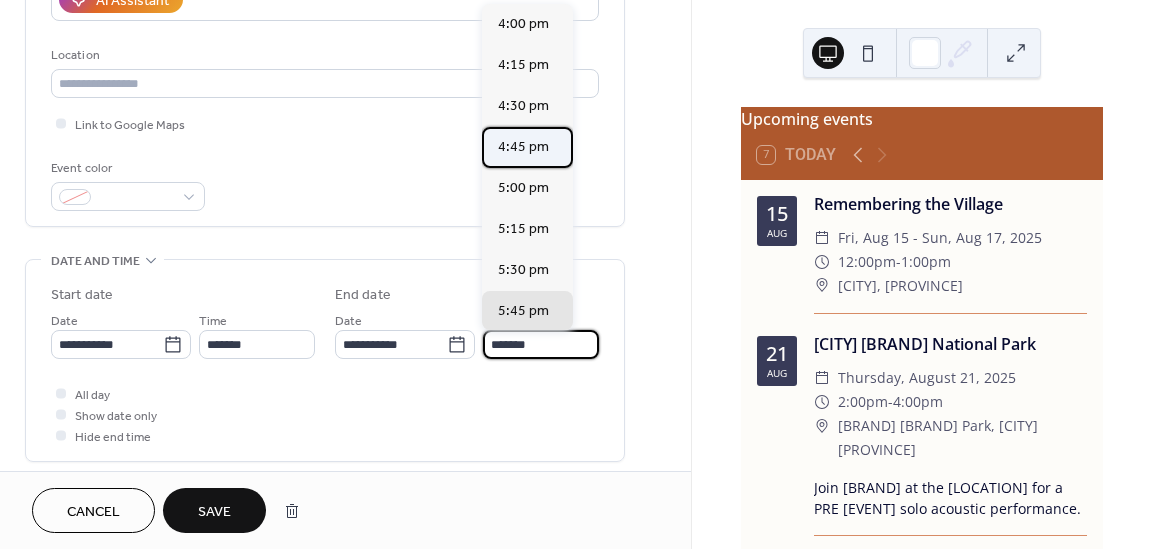click on "4:45 pm" at bounding box center [523, 147] 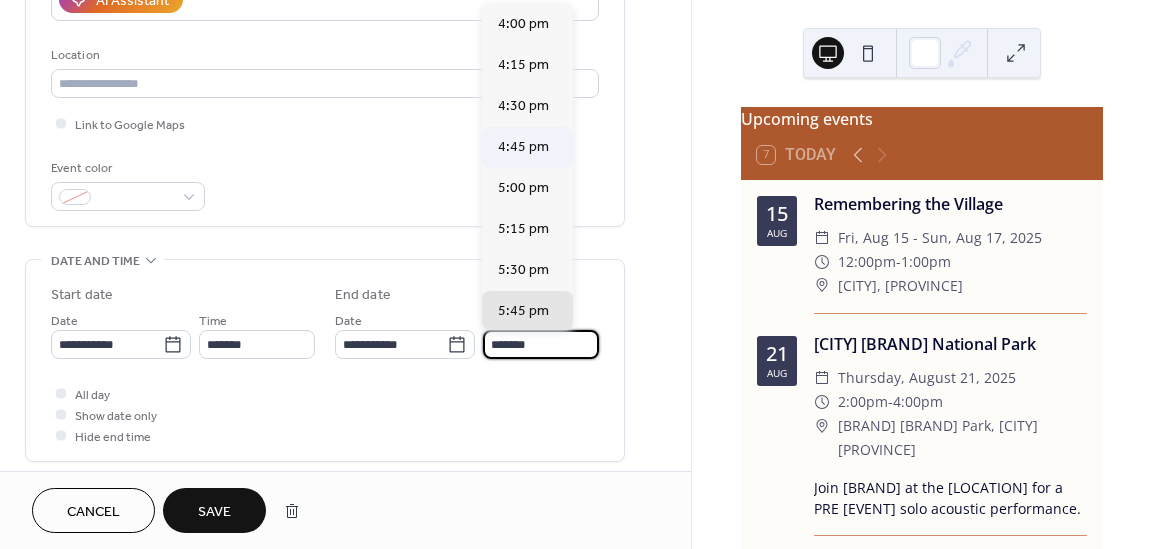 type on "*******" 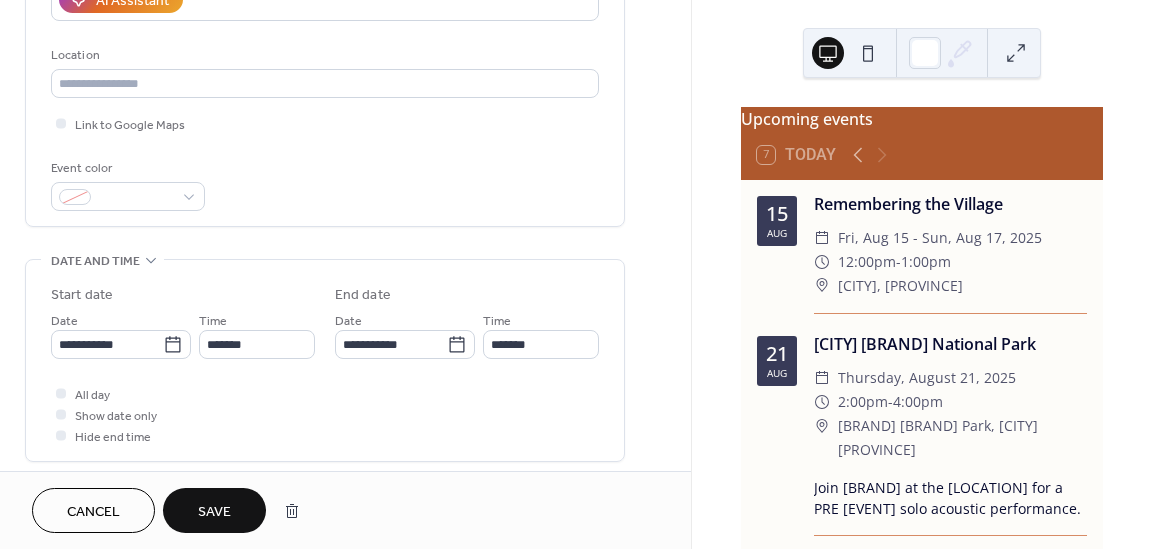 click on "Save" at bounding box center [214, 512] 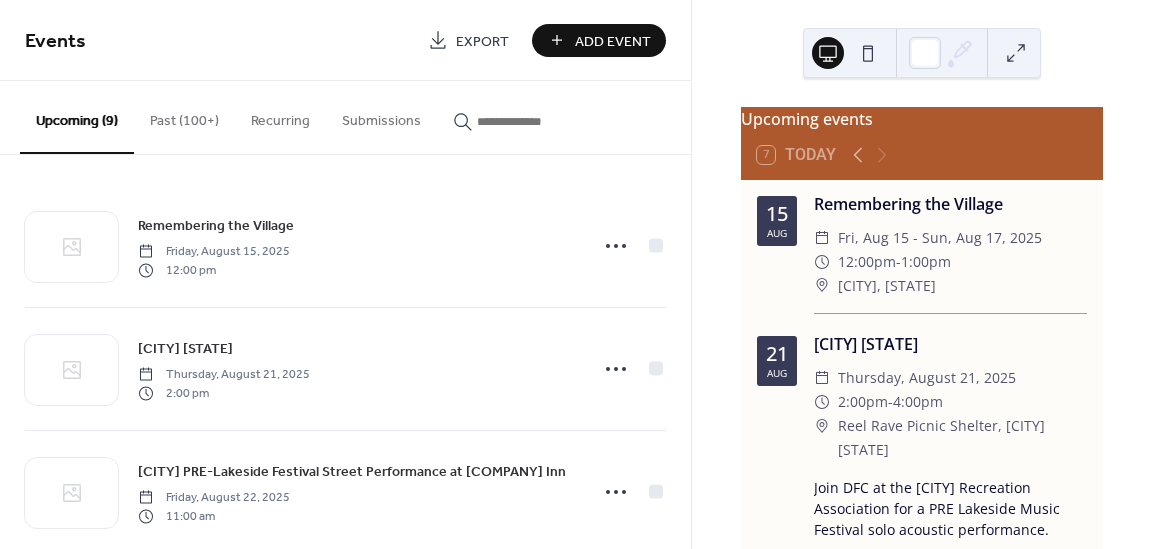 scroll, scrollTop: 0, scrollLeft: 0, axis: both 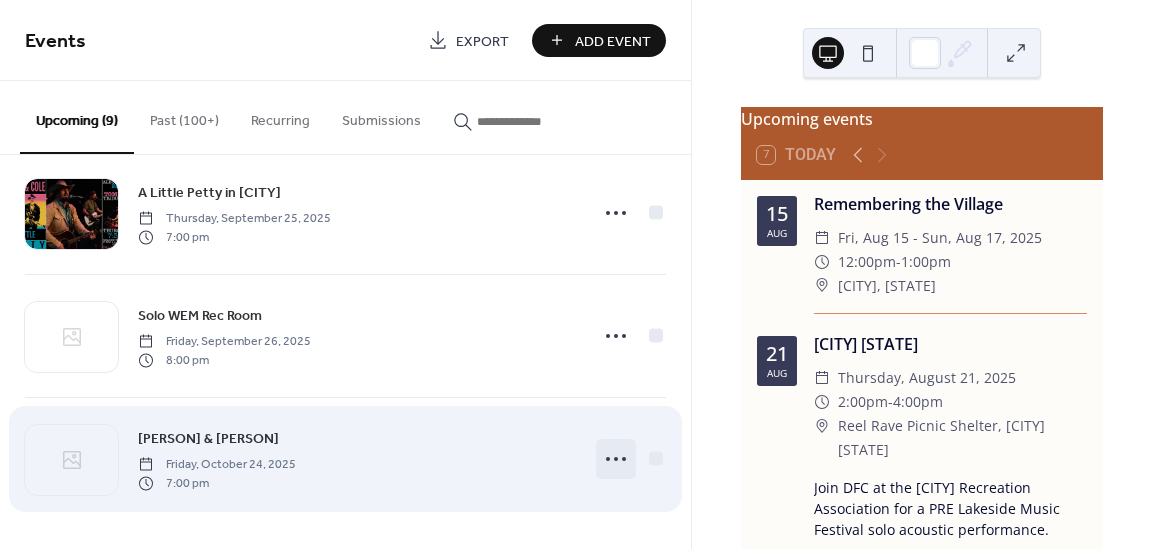 click 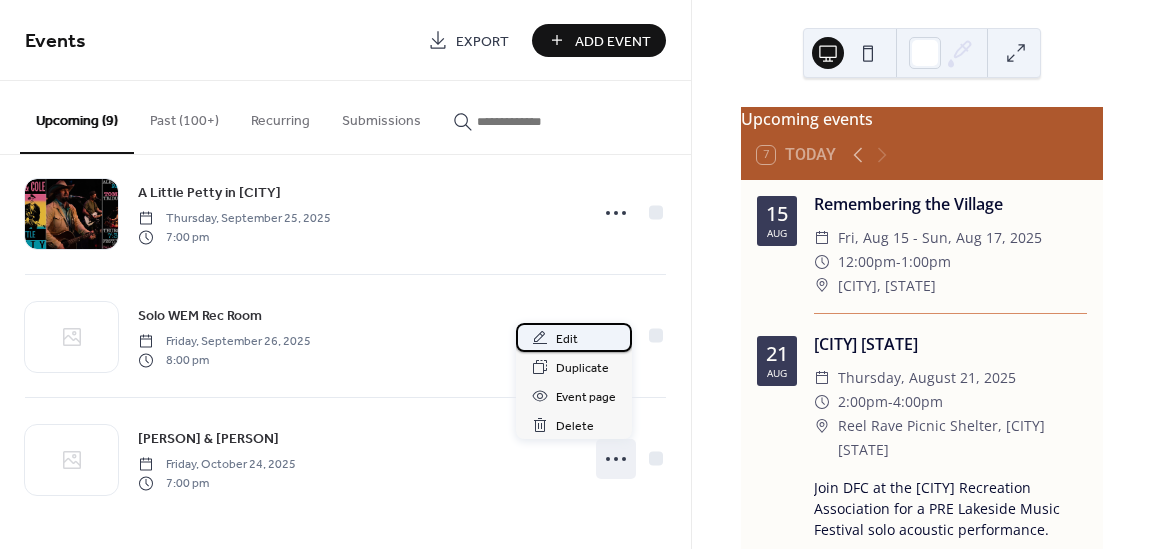 click on "Edit" at bounding box center (574, 337) 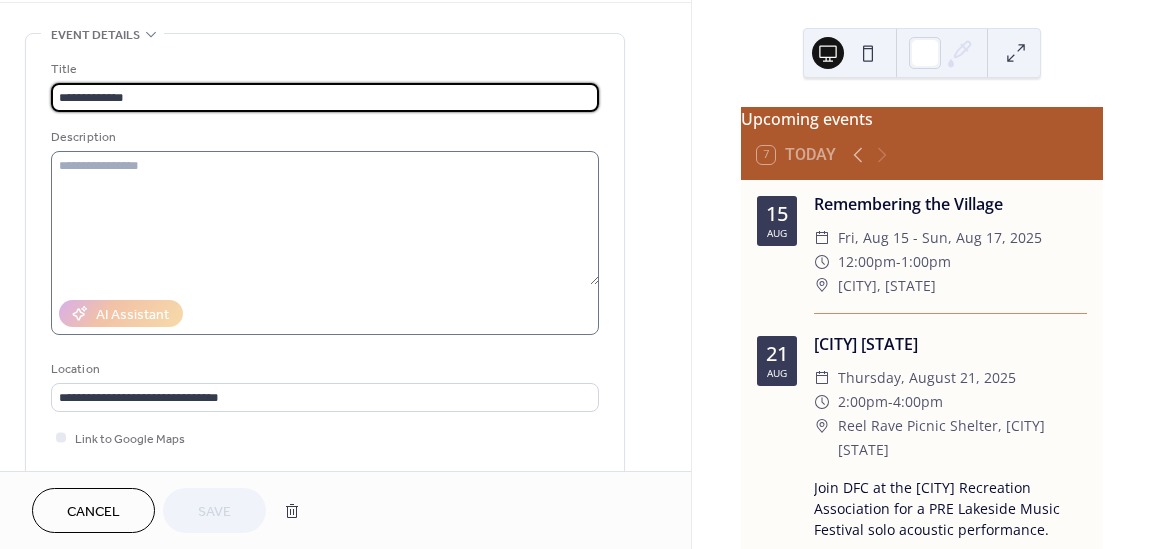 scroll, scrollTop: 0, scrollLeft: 0, axis: both 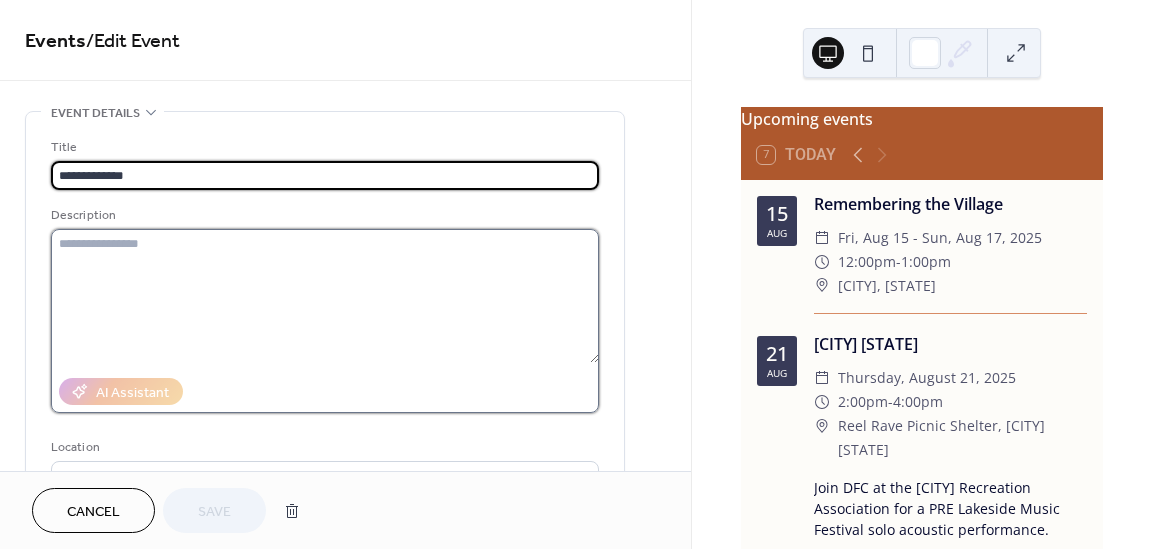 click at bounding box center (325, 296) 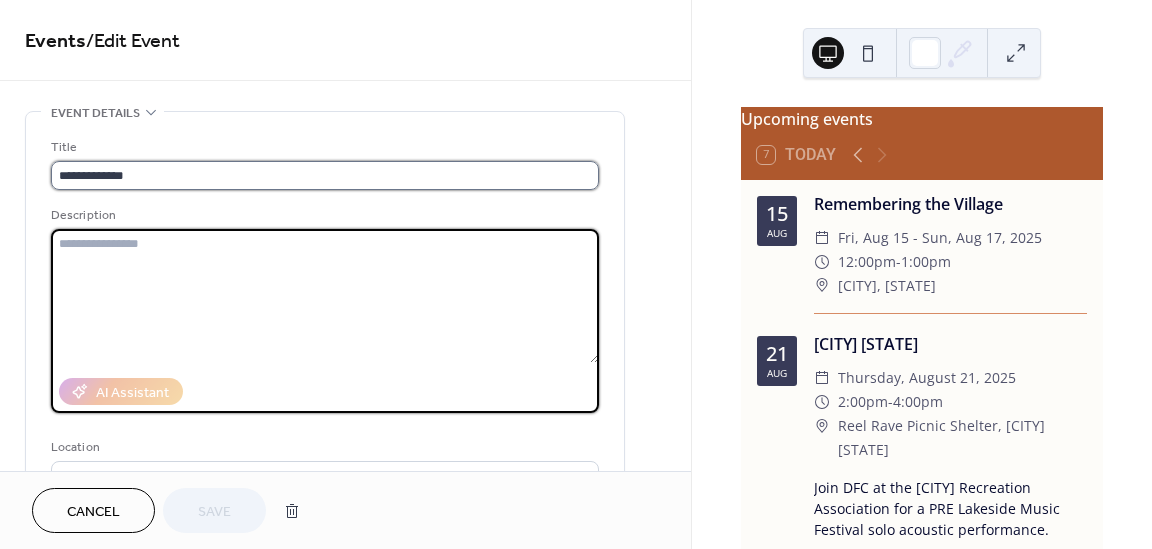 click on "**********" at bounding box center (325, 175) 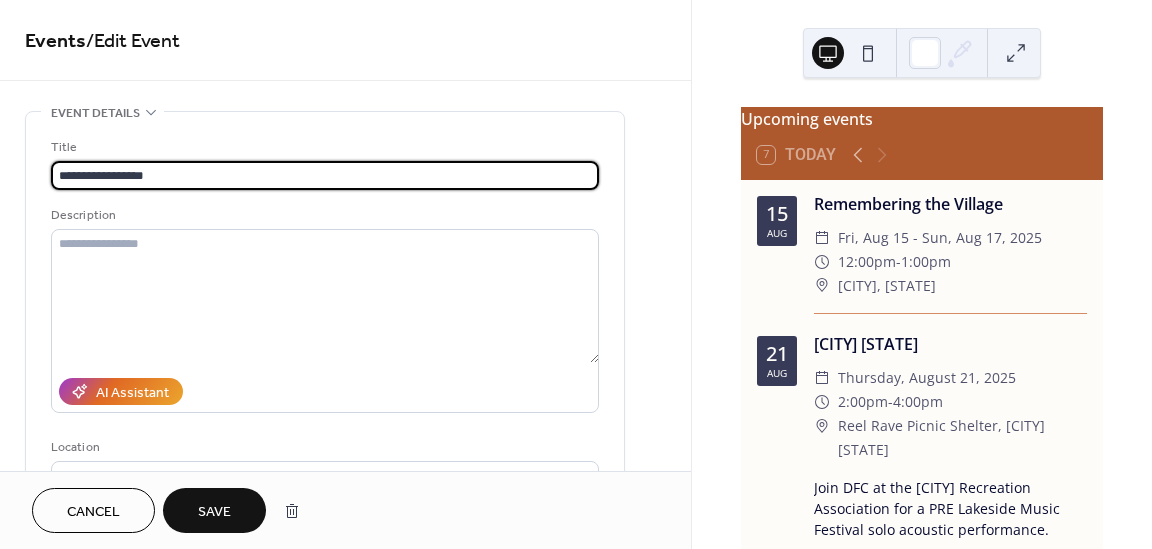 type on "**********" 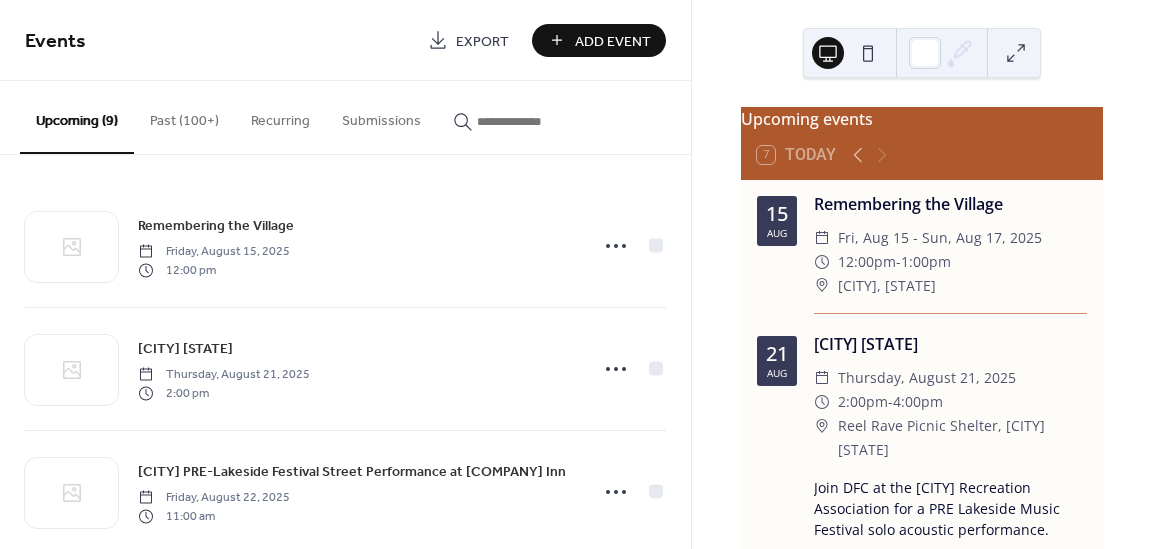 click on "Add Event" at bounding box center (613, 41) 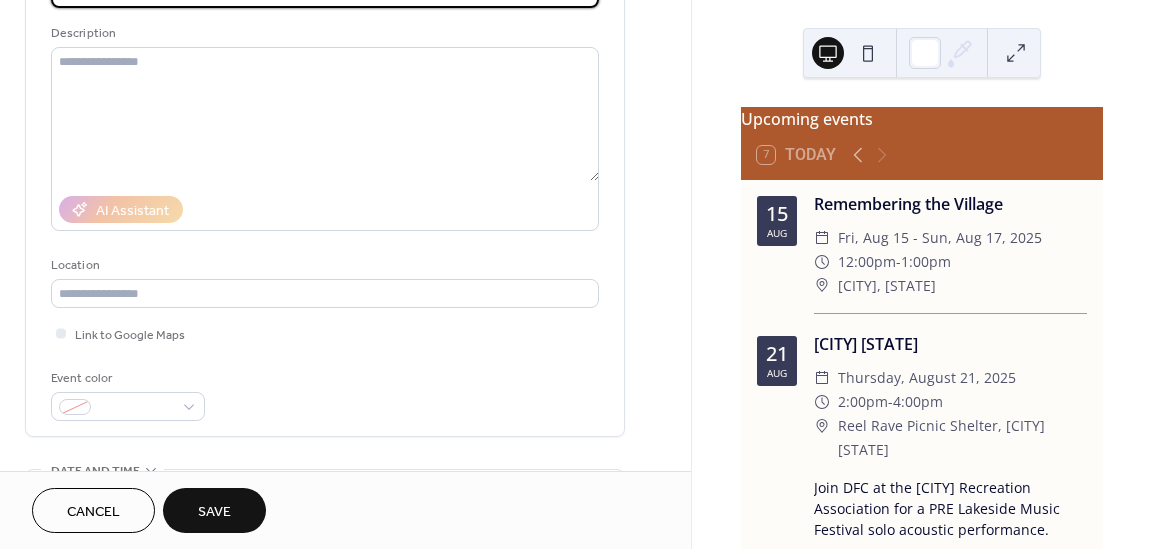 scroll, scrollTop: 206, scrollLeft: 0, axis: vertical 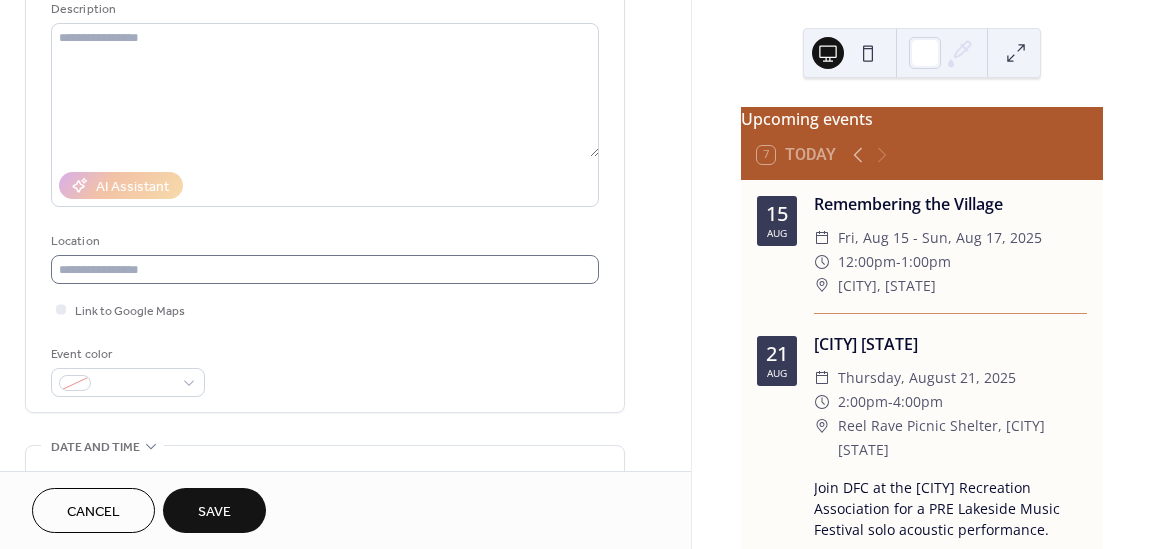 type on "********" 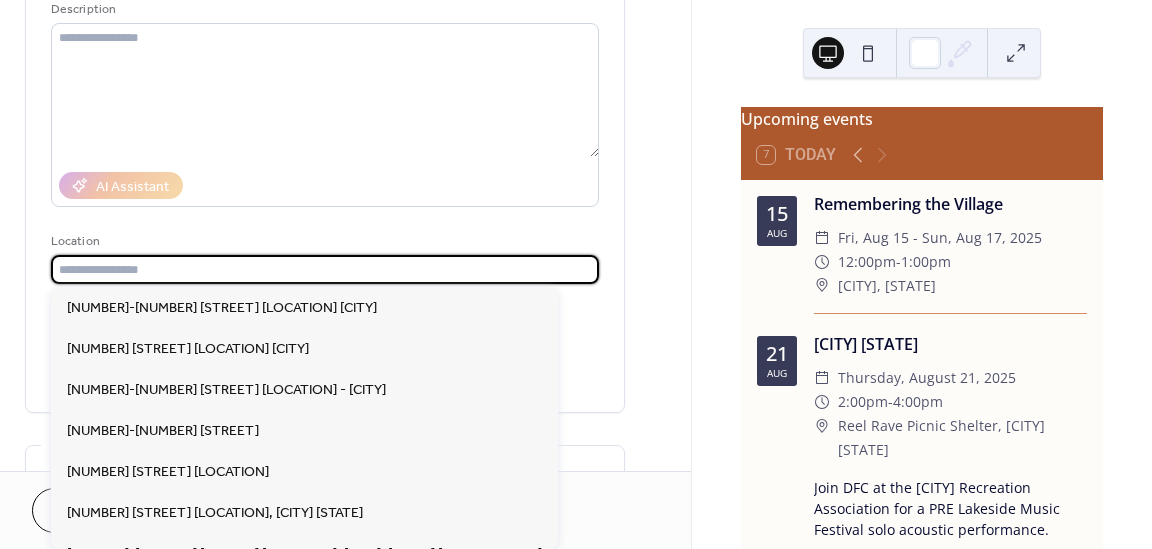click at bounding box center (325, 269) 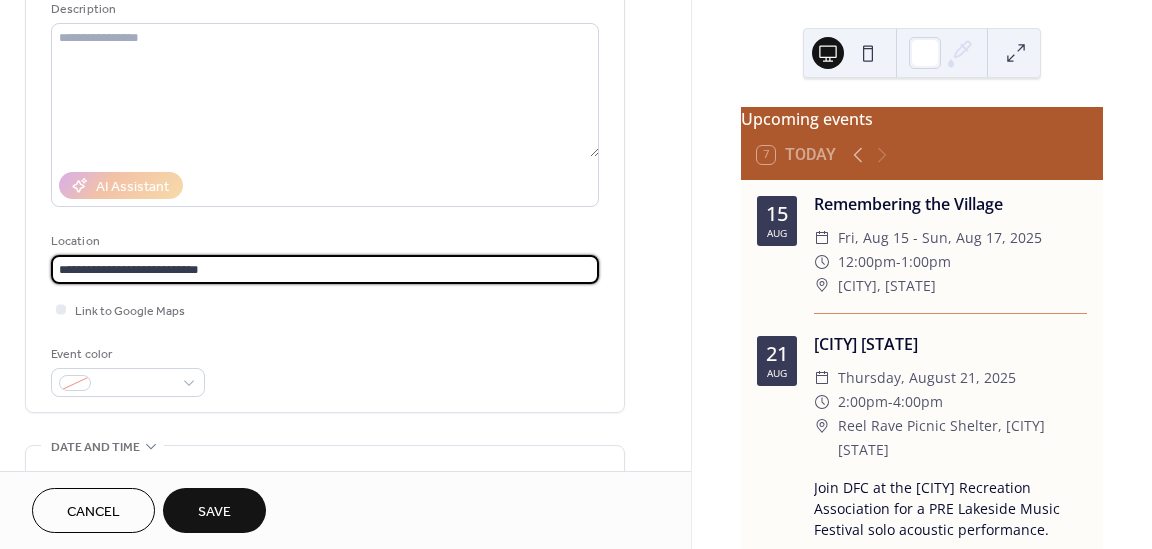 type on "**********" 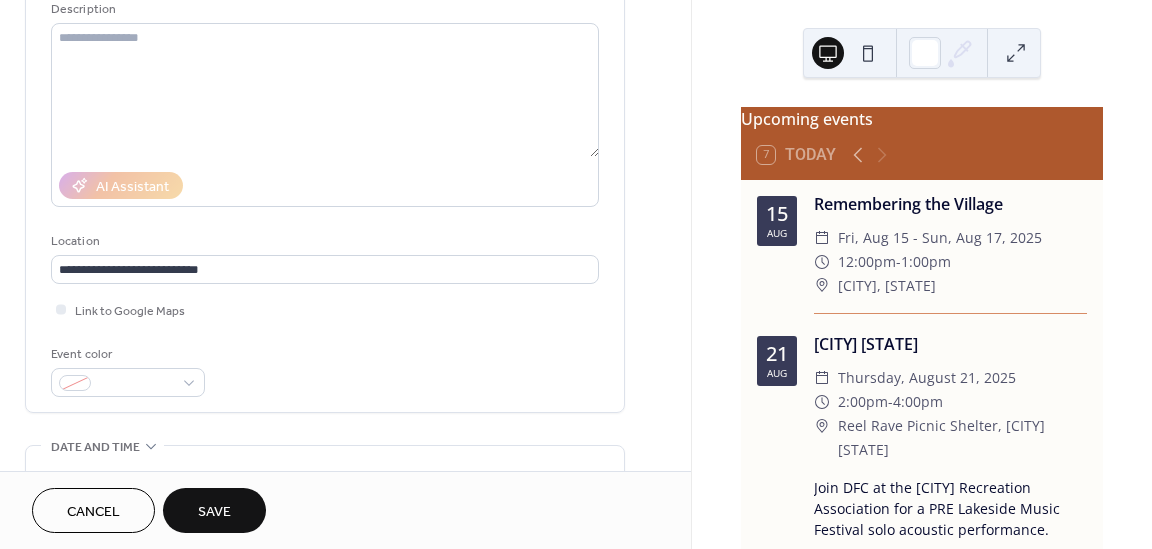 scroll, scrollTop: 283, scrollLeft: 0, axis: vertical 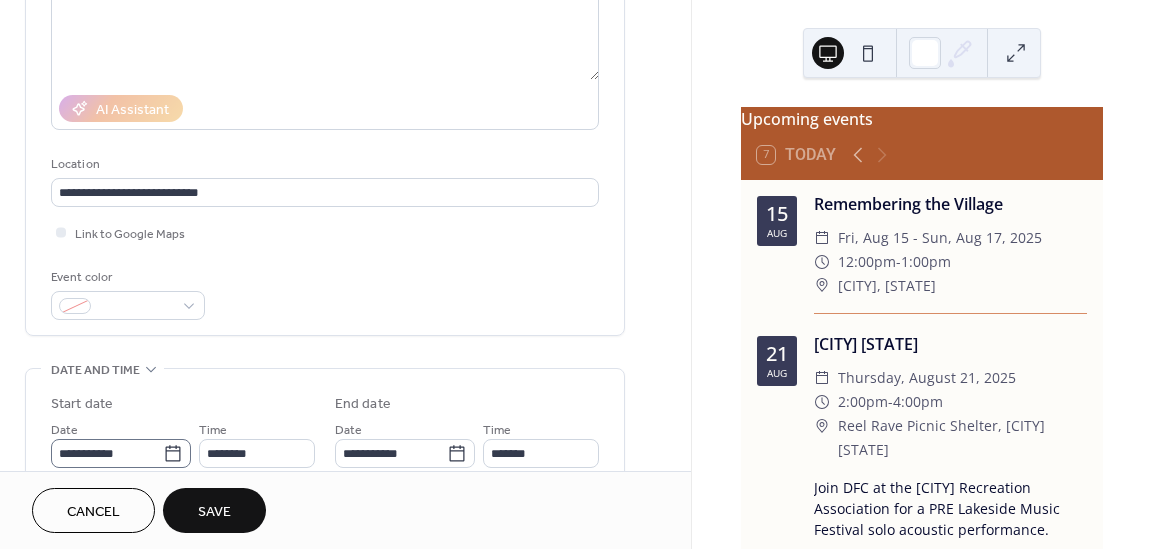 click 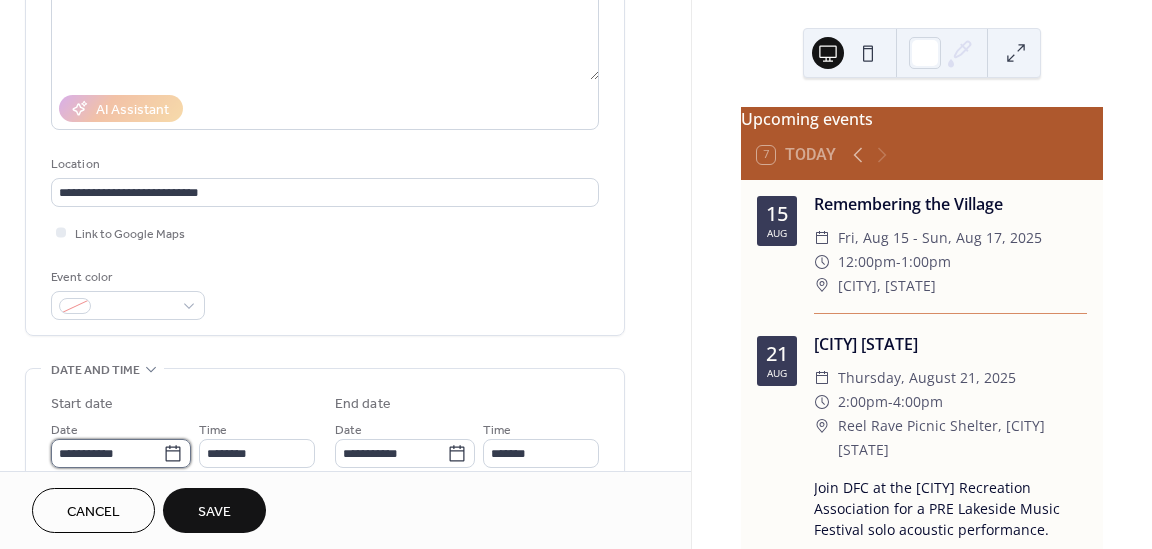 click on "**********" at bounding box center [107, 453] 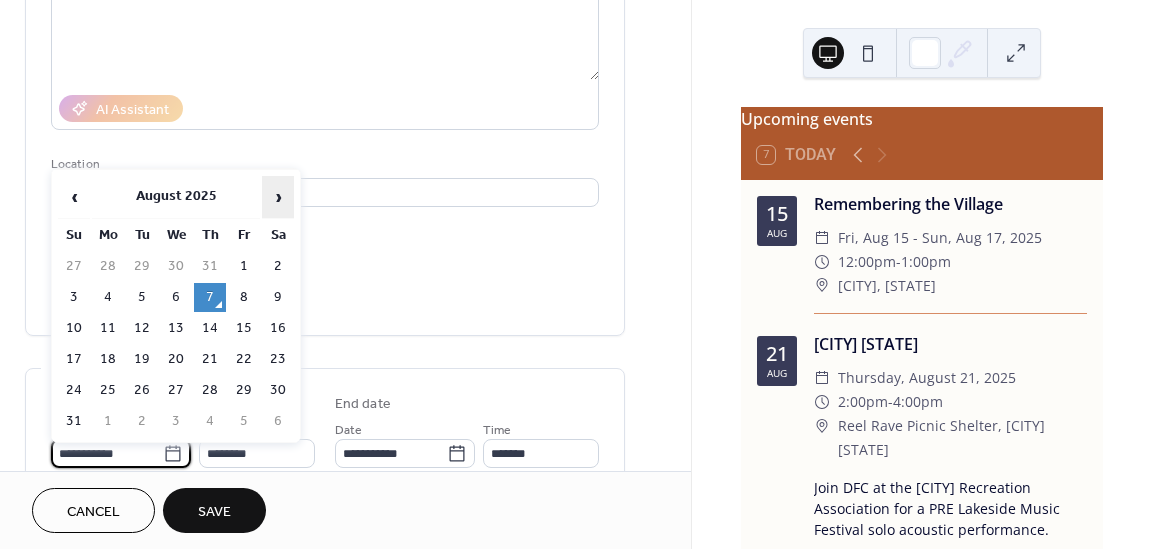 click on "›" at bounding box center [278, 197] 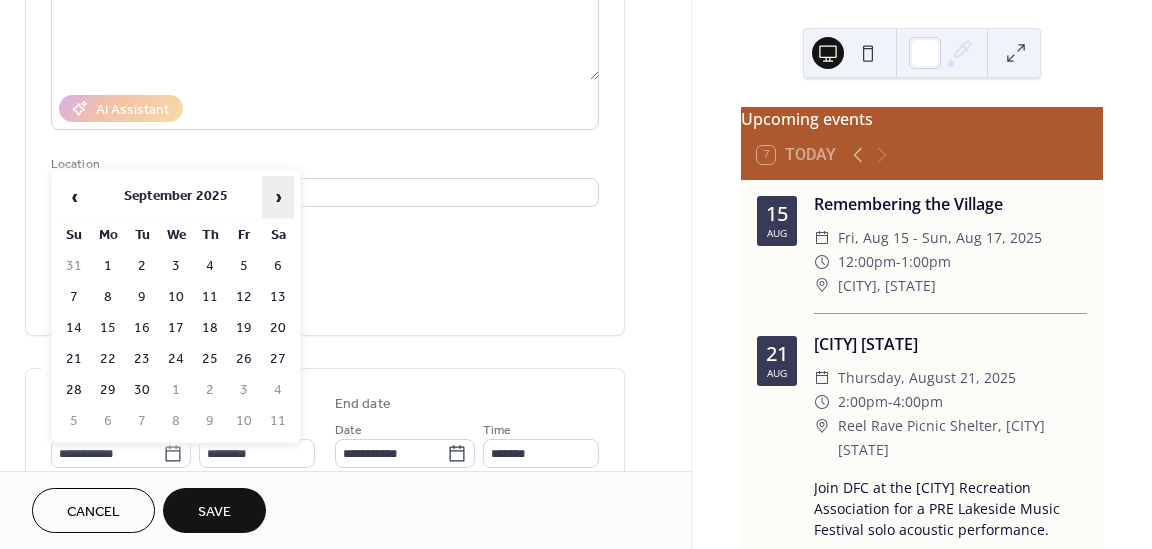 click on "›" at bounding box center (278, 197) 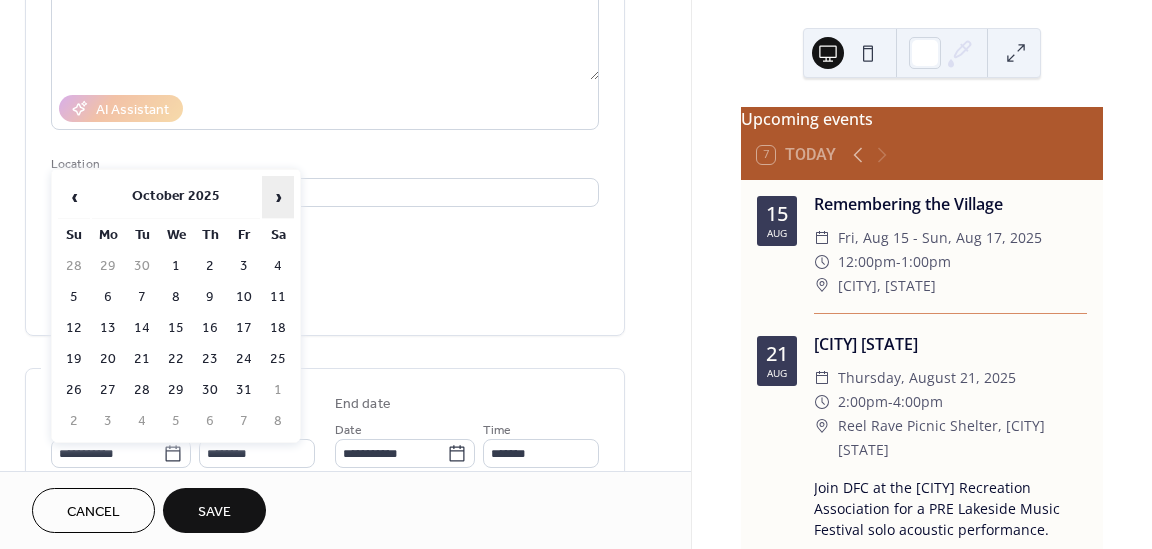 click on "›" at bounding box center (278, 197) 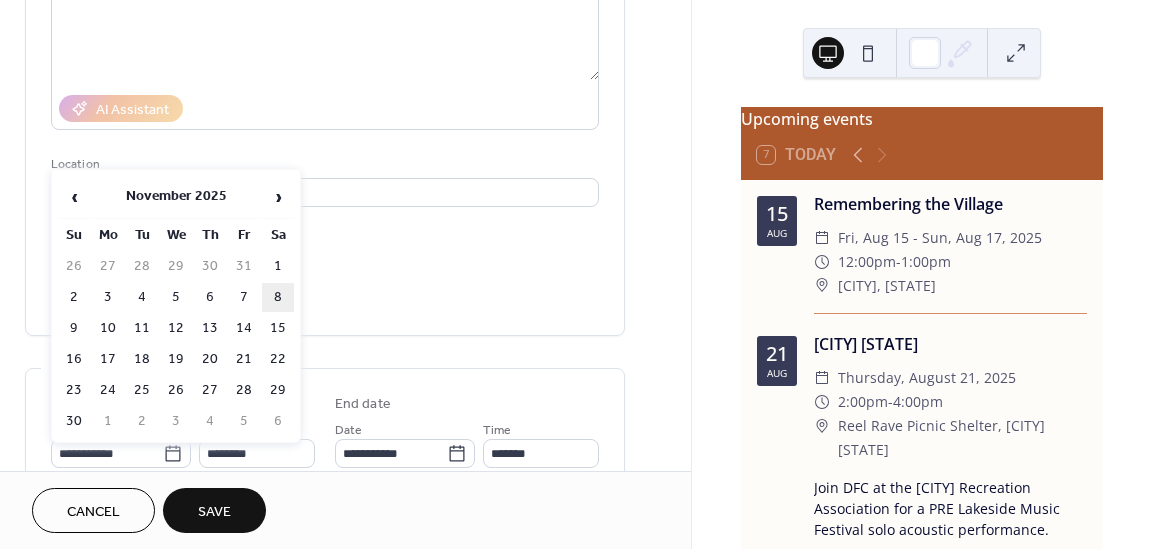 click on "8" at bounding box center [278, 297] 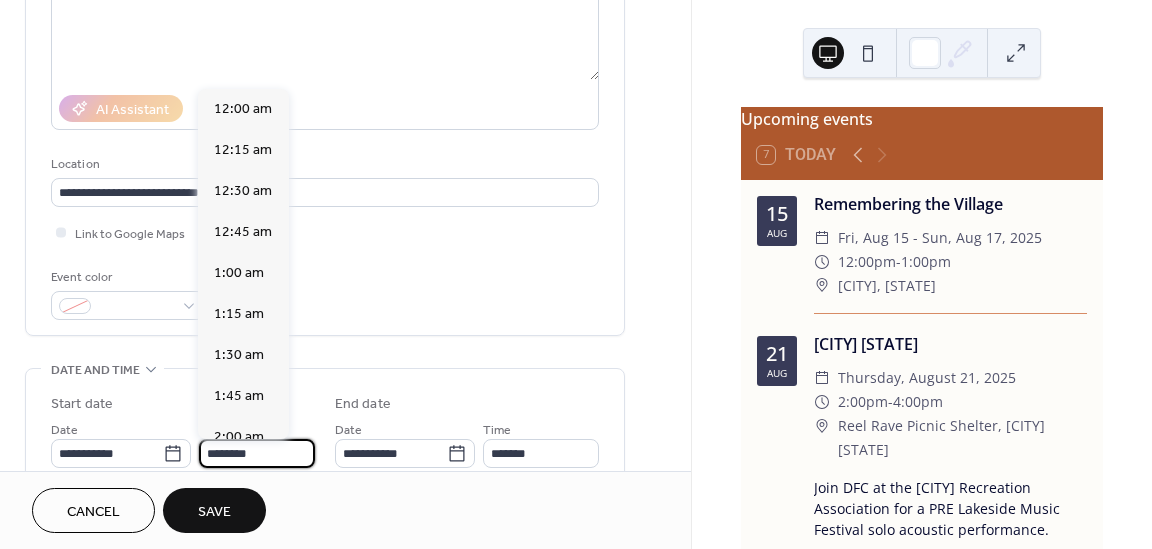 click on "********" at bounding box center (257, 453) 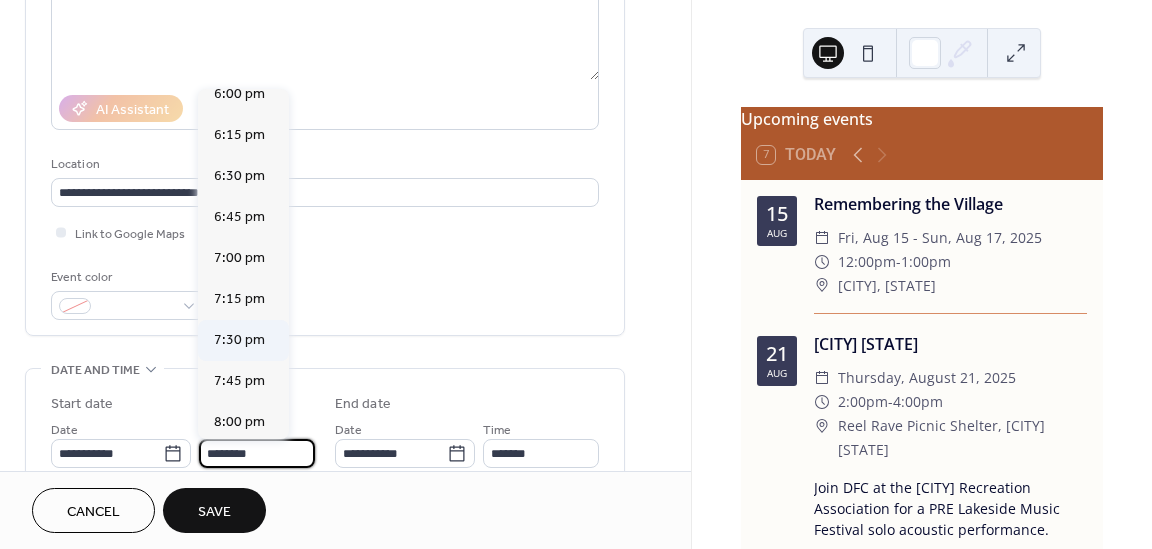 scroll, scrollTop: 2965, scrollLeft: 0, axis: vertical 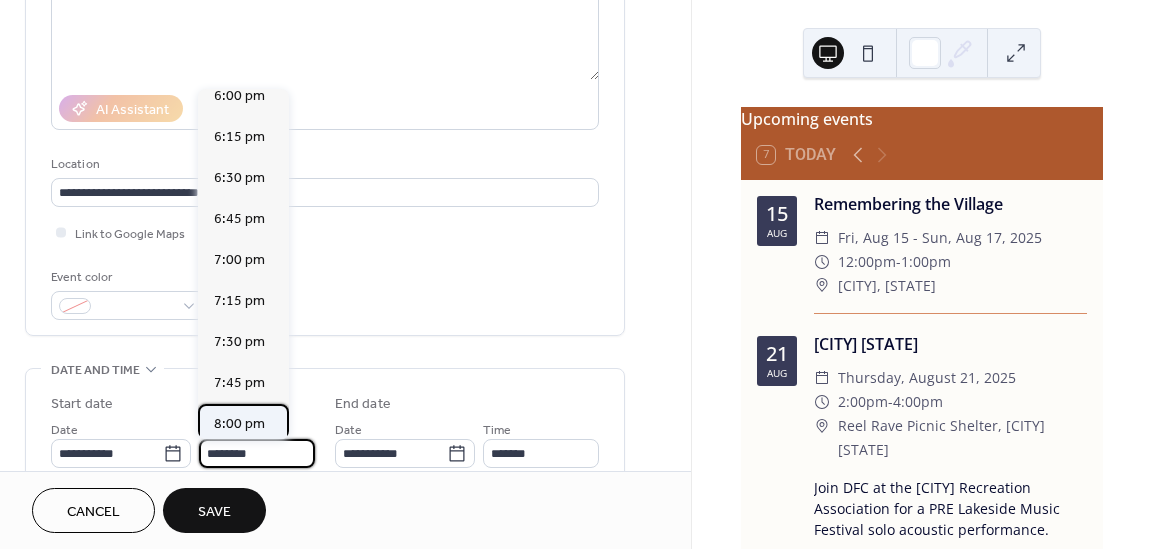 click on "8:00 pm" at bounding box center (239, 424) 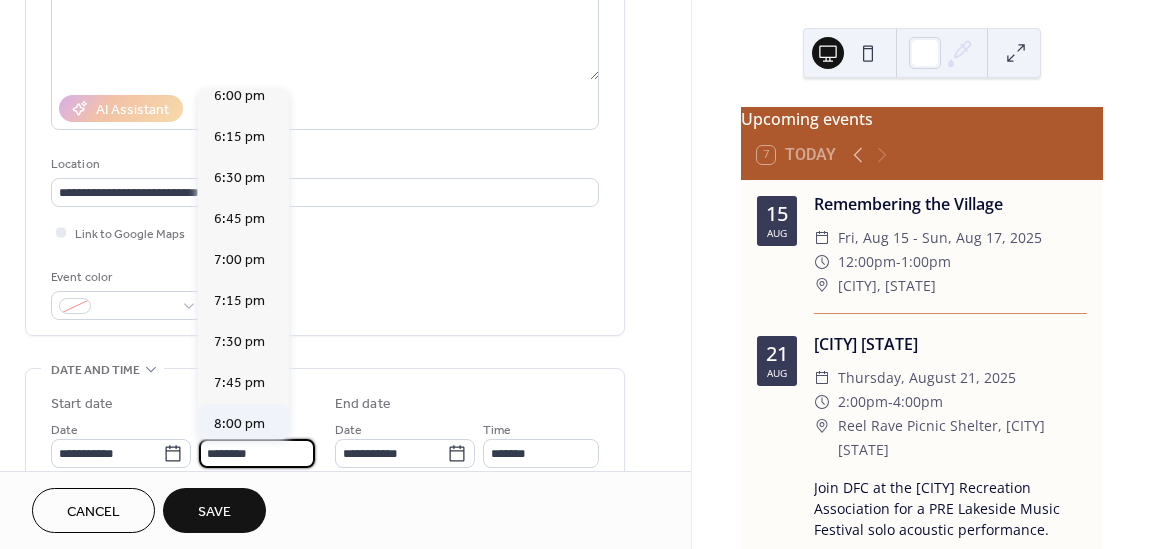 type on "*******" 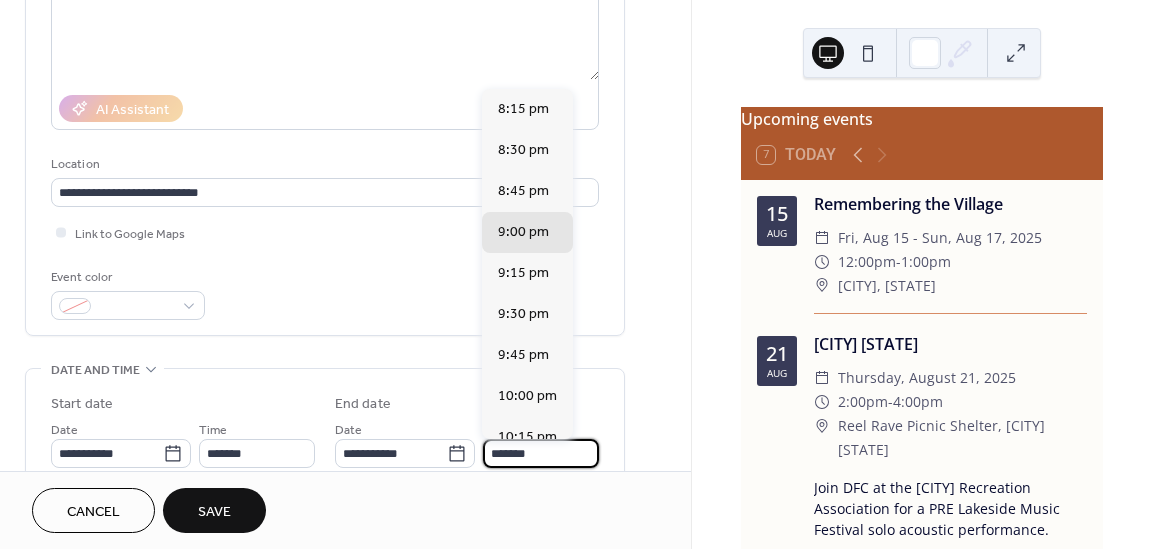 click on "*******" at bounding box center (541, 453) 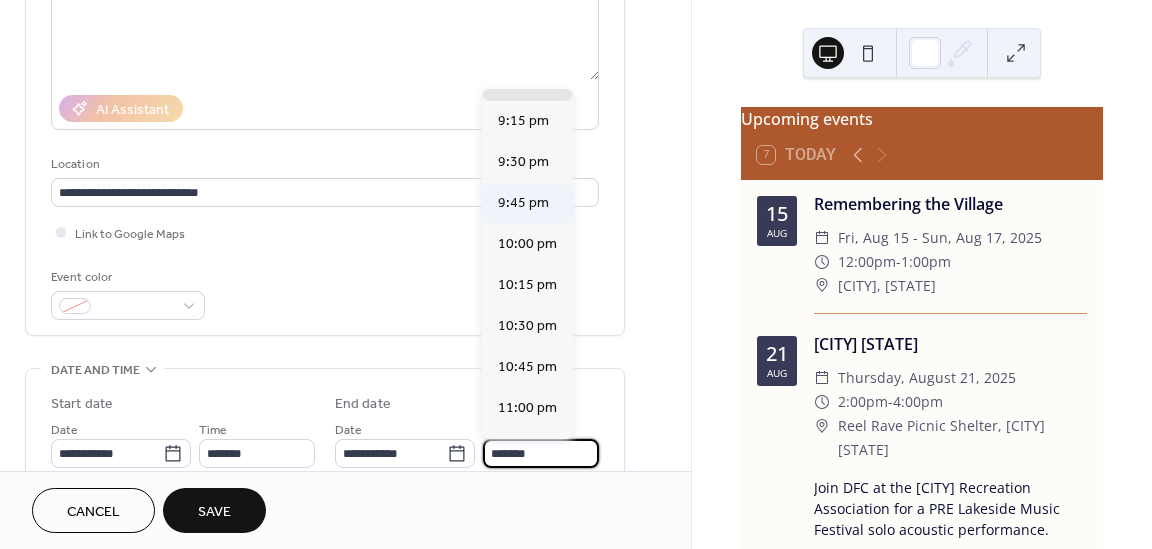 scroll, scrollTop: 151, scrollLeft: 0, axis: vertical 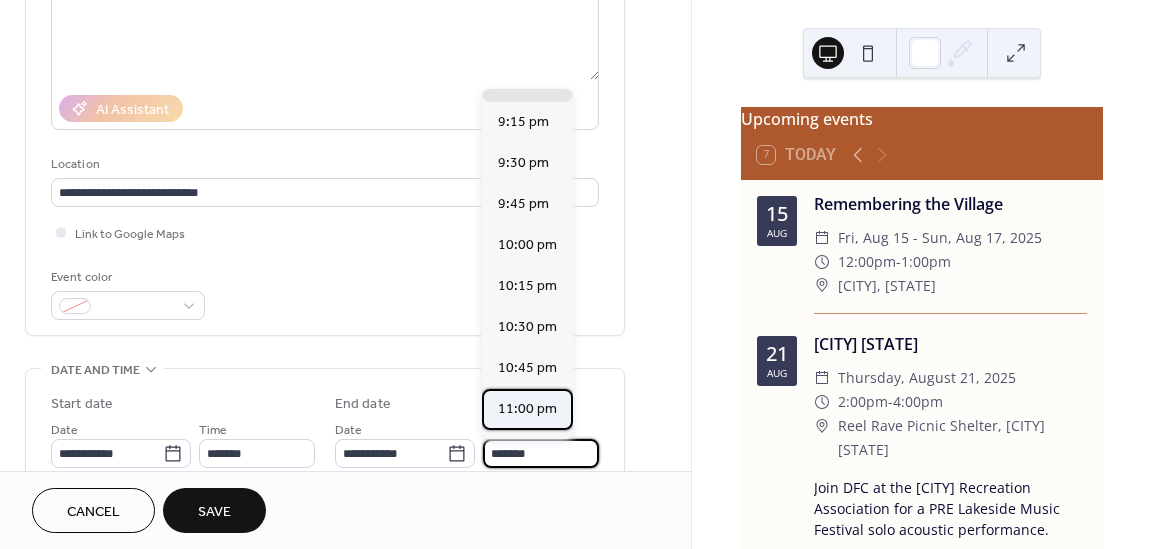 click on "11:00 pm" at bounding box center (527, 409) 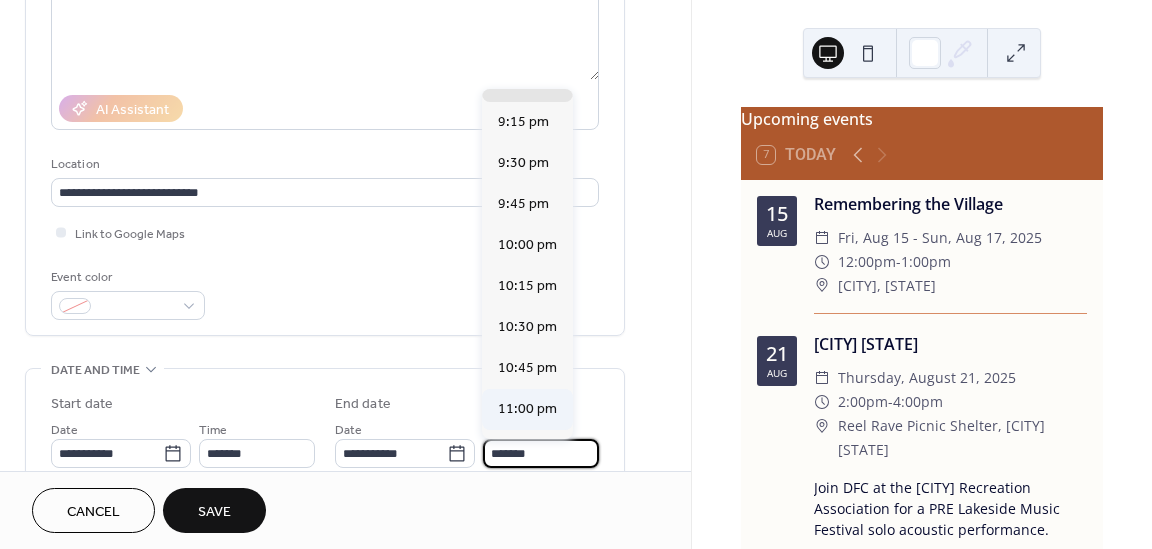 type on "********" 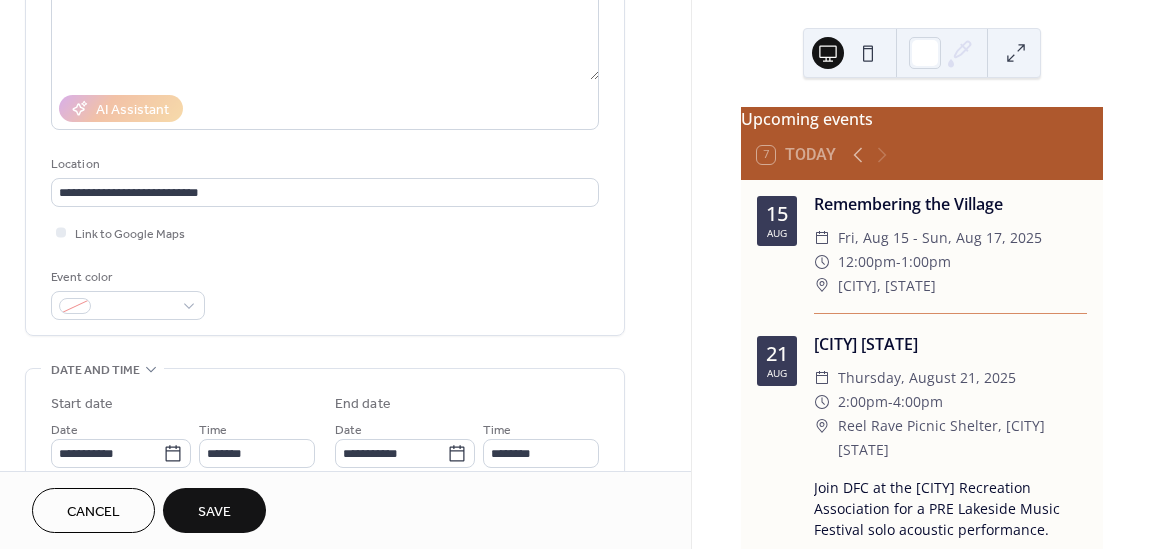 click on "Save" at bounding box center (214, 510) 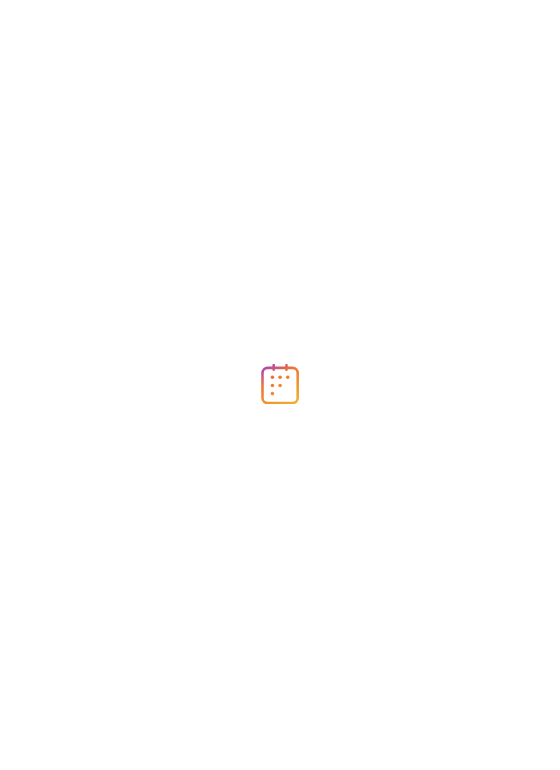 scroll, scrollTop: 0, scrollLeft: 0, axis: both 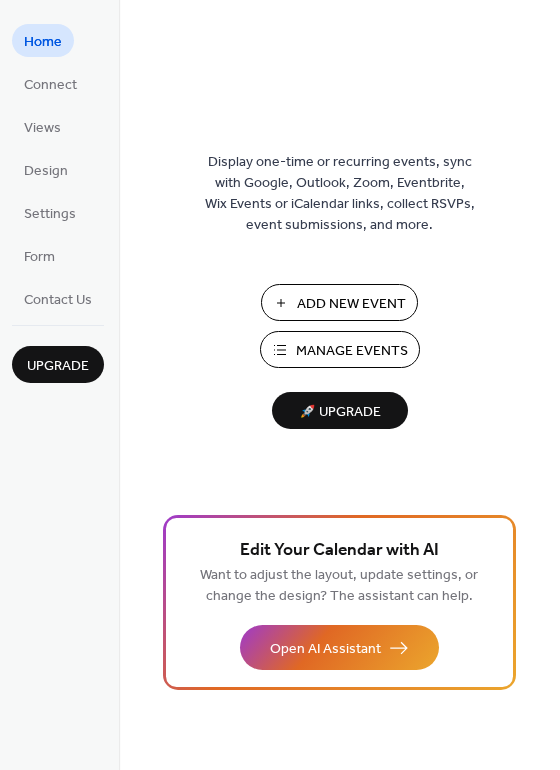 click on "Manage Events" at bounding box center (340, 349) 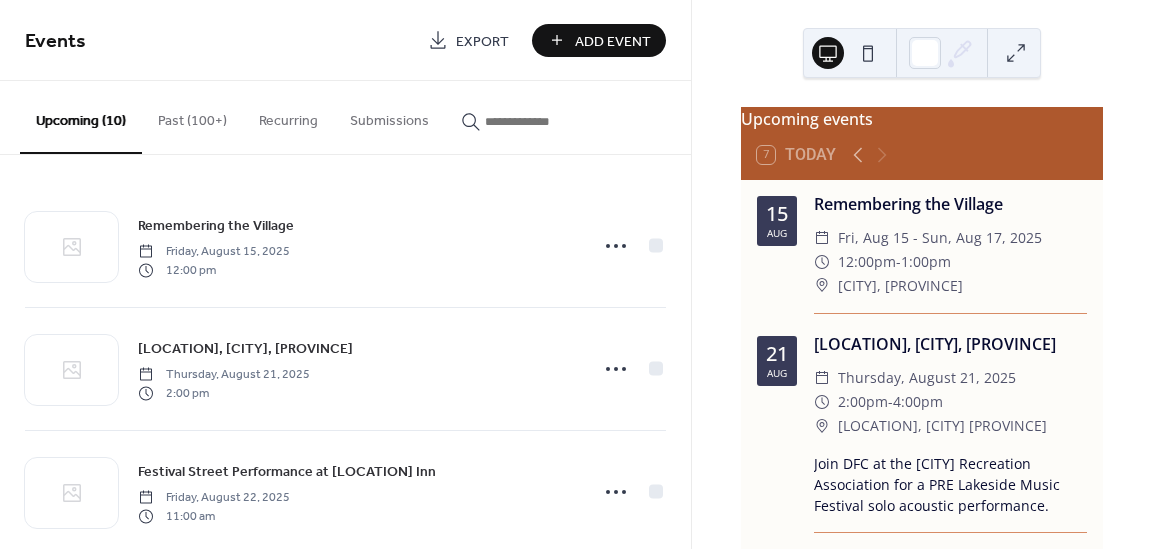 scroll, scrollTop: 0, scrollLeft: 0, axis: both 